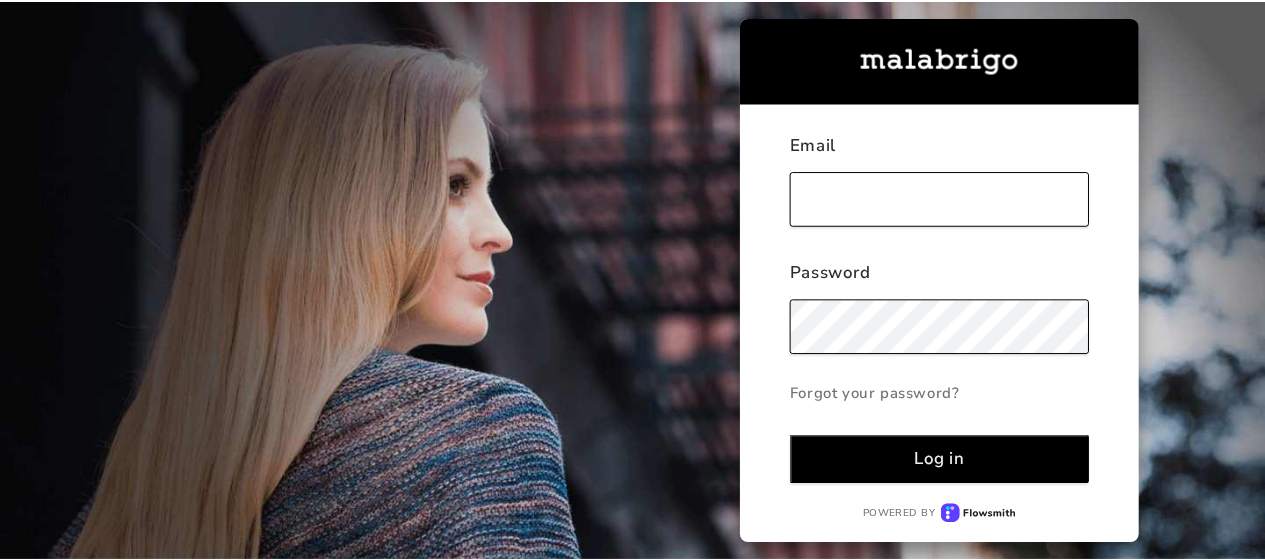 scroll, scrollTop: 0, scrollLeft: 0, axis: both 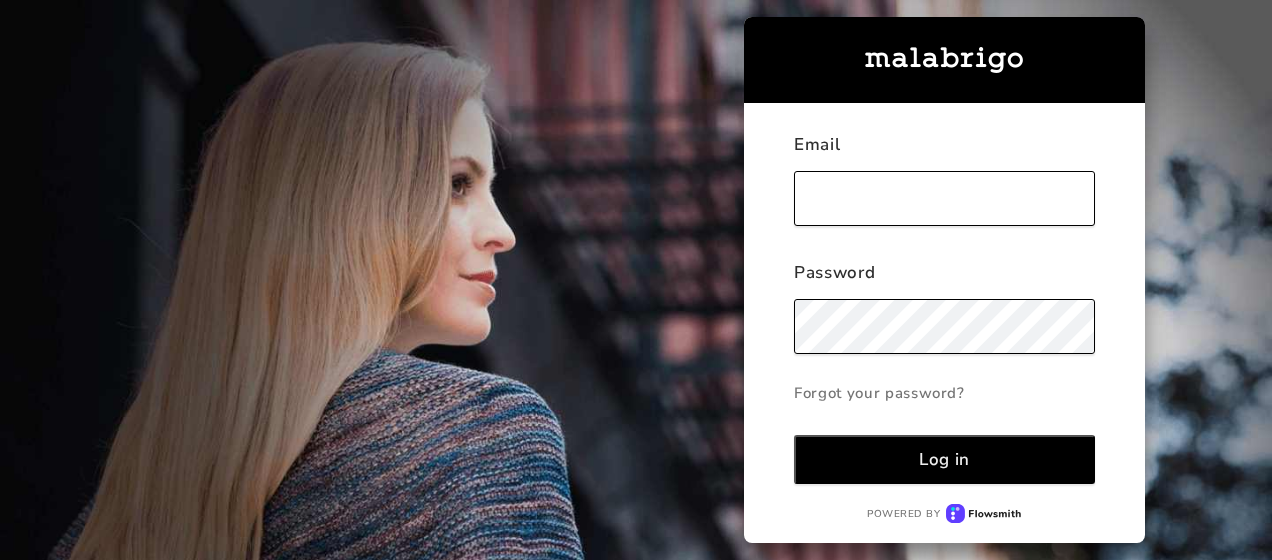 type on "[EMAIL]" 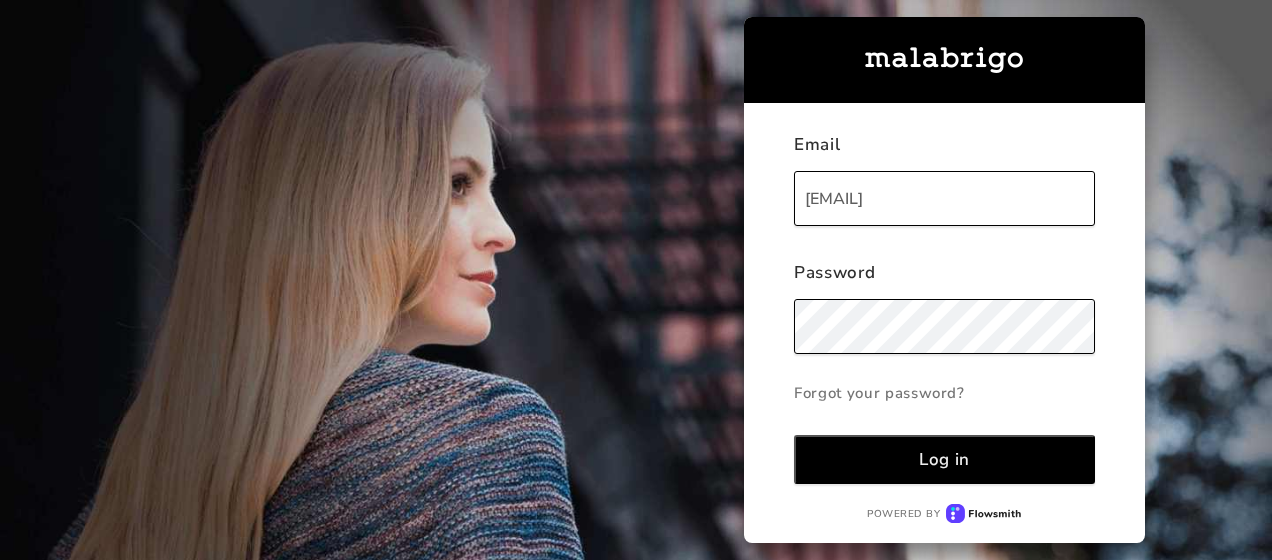 click on "Log in" at bounding box center (944, 459) 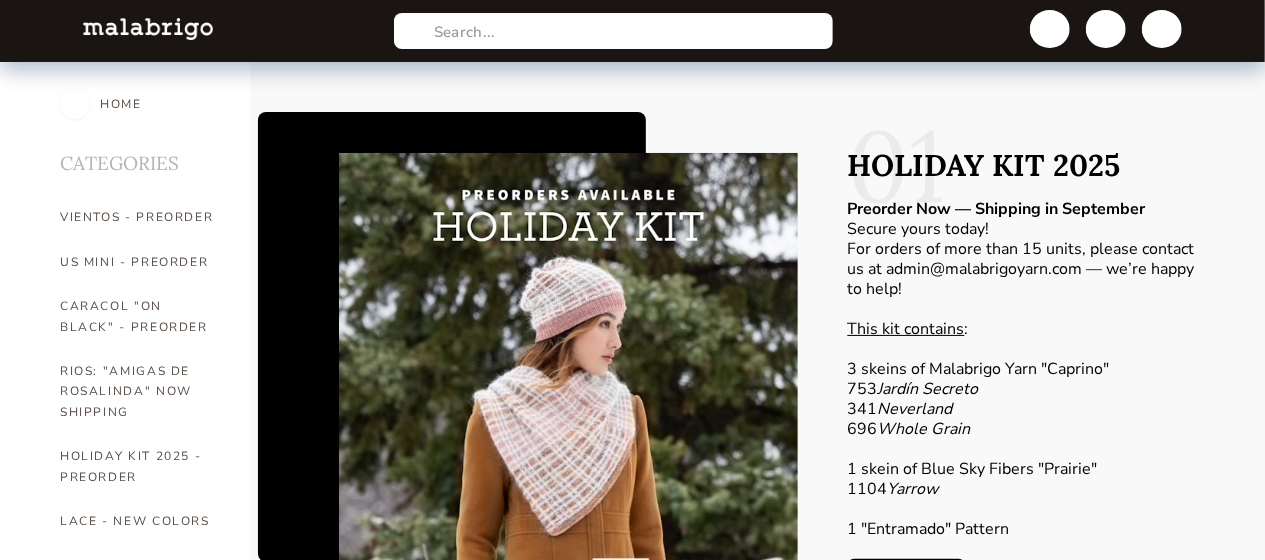 scroll, scrollTop: 200, scrollLeft: 0, axis: vertical 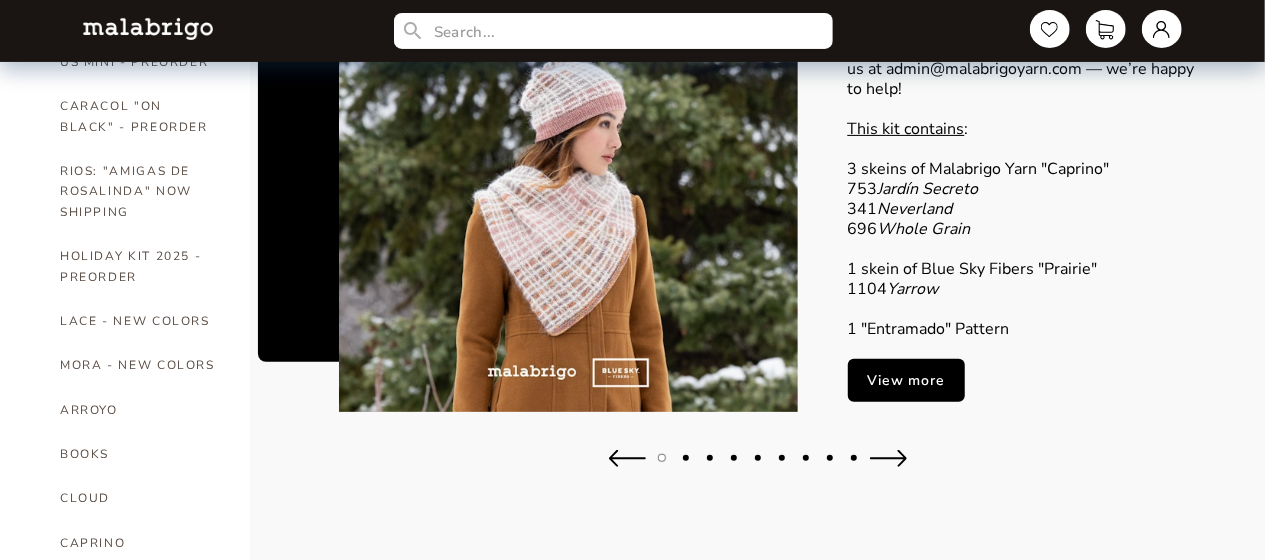 click on "View more" at bounding box center [906, 380] 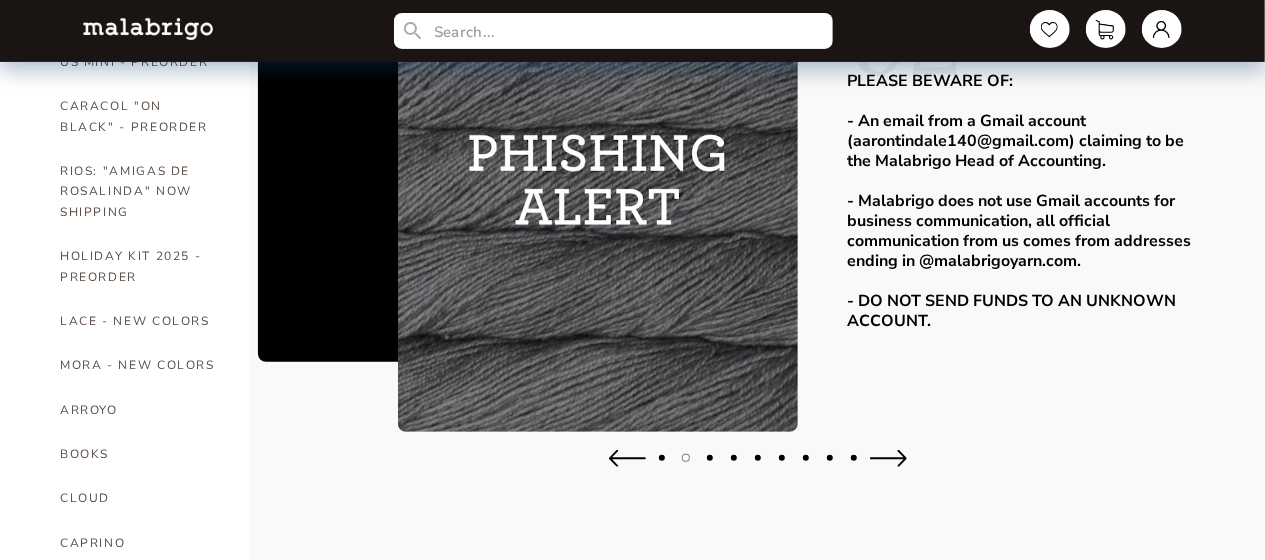 click at bounding box center [888, 458] 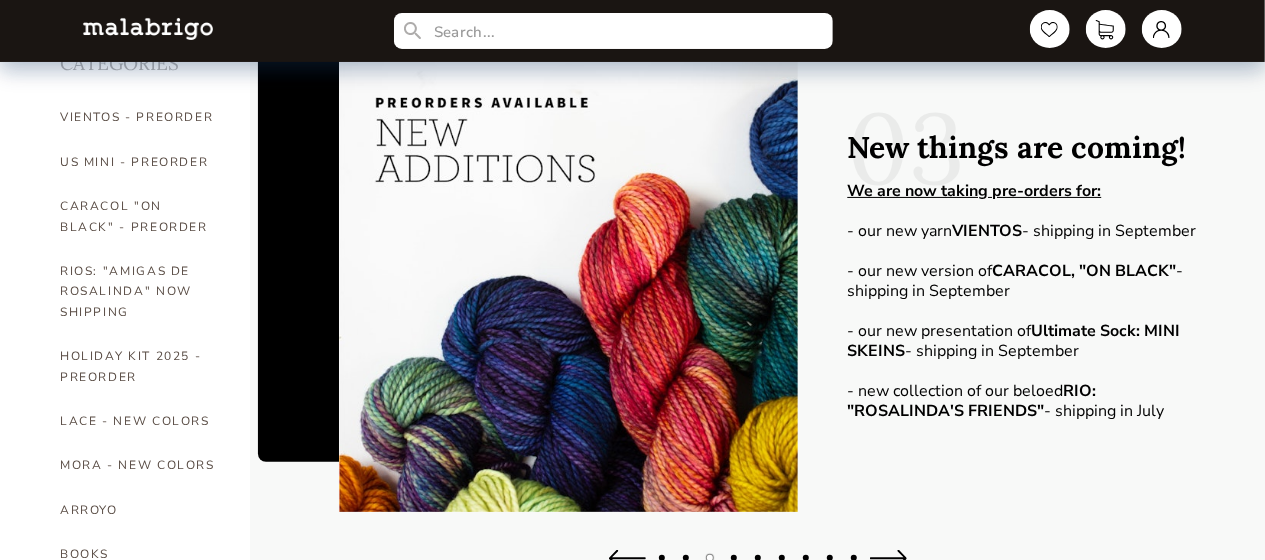 scroll, scrollTop: 200, scrollLeft: 0, axis: vertical 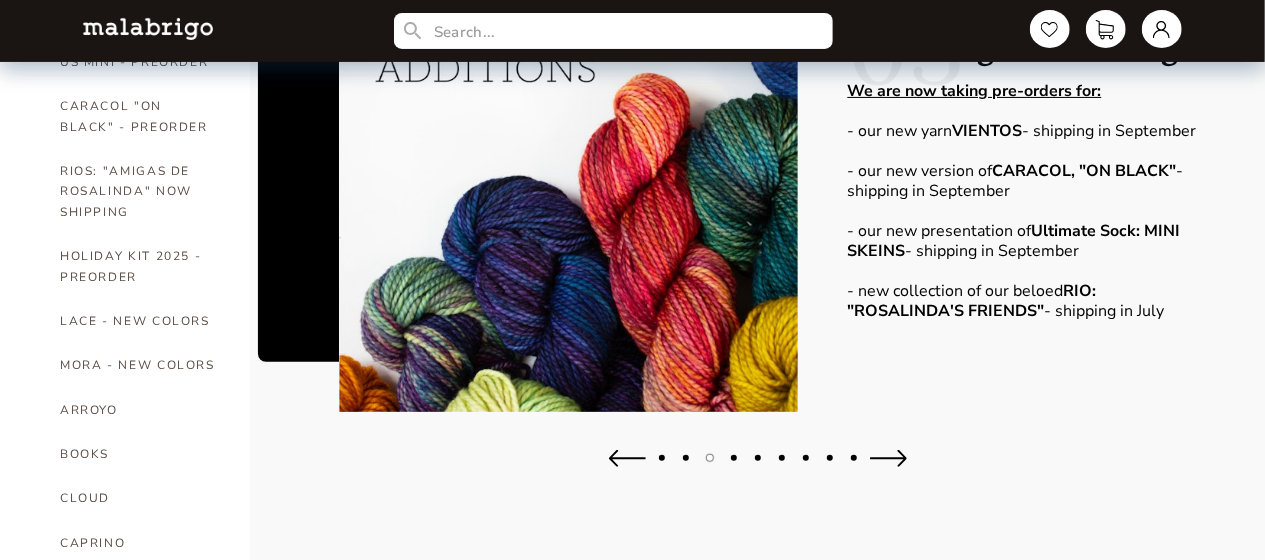 click at bounding box center (888, 458) 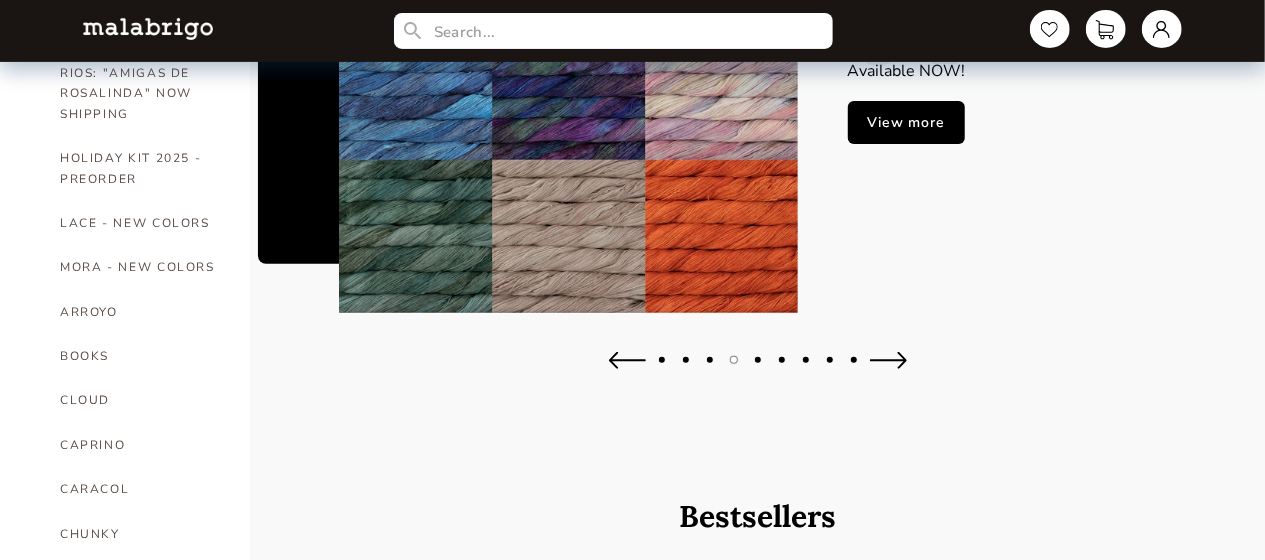 scroll, scrollTop: 300, scrollLeft: 0, axis: vertical 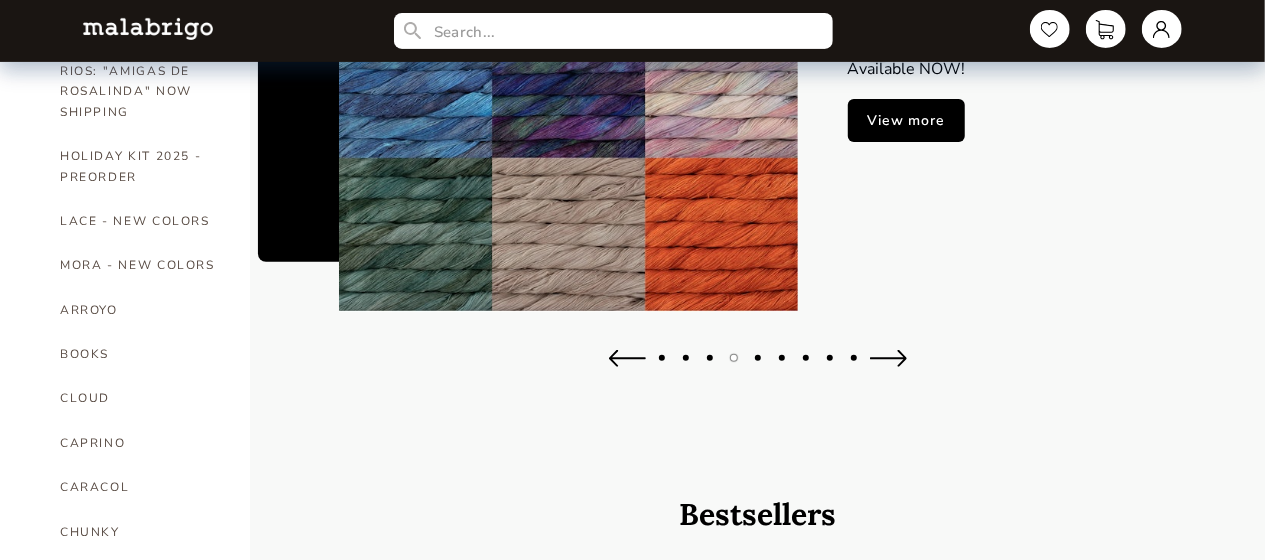 click at bounding box center [627, 358] 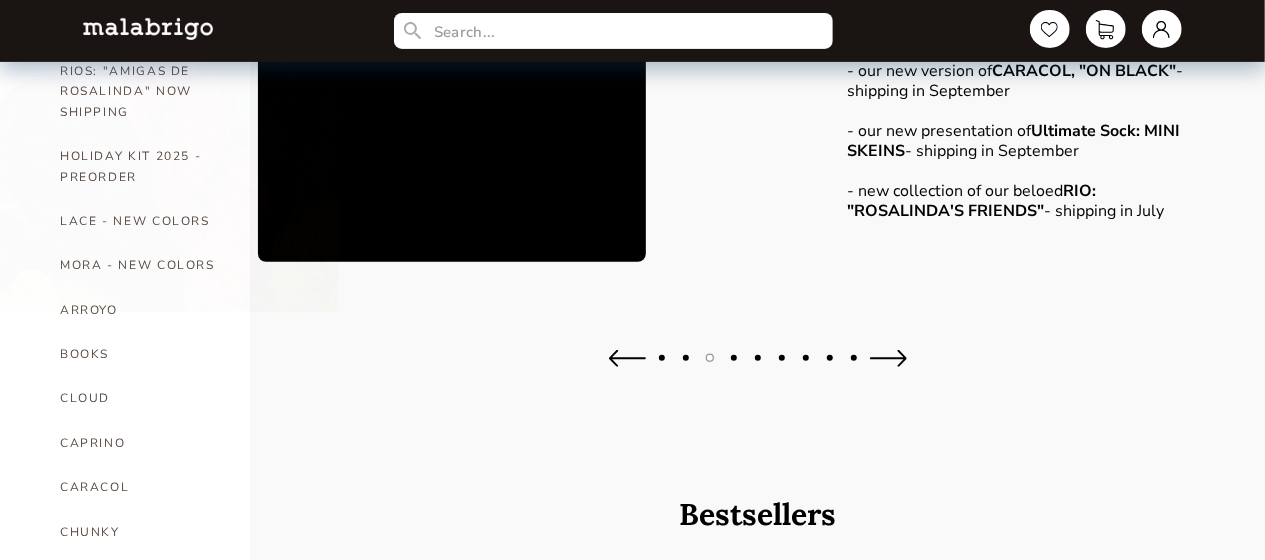 click at bounding box center [627, 358] 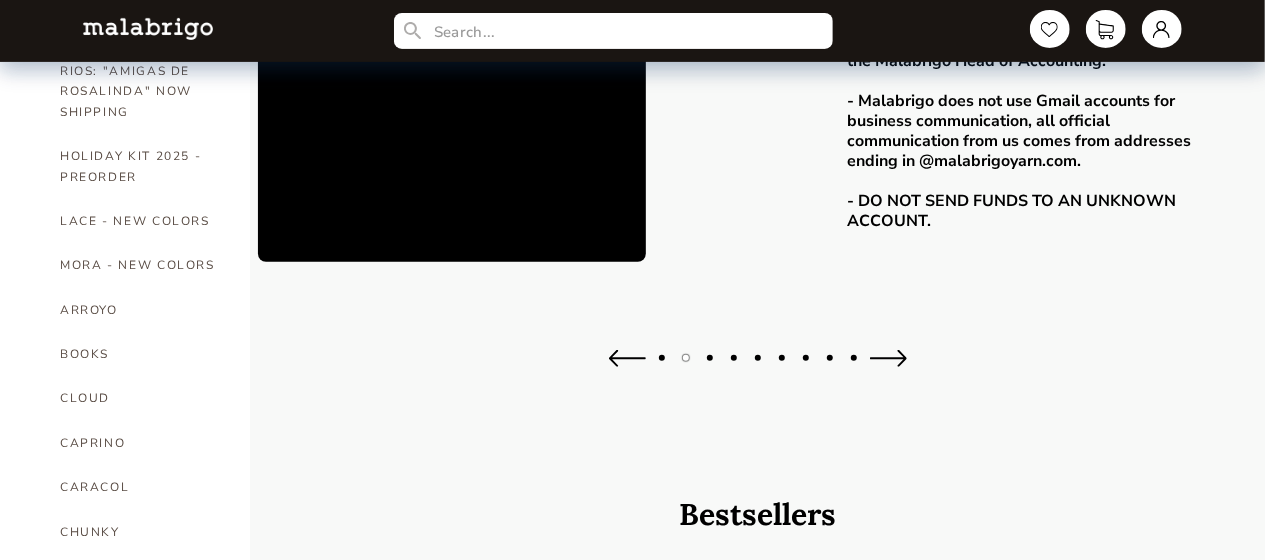 click at bounding box center (627, 358) 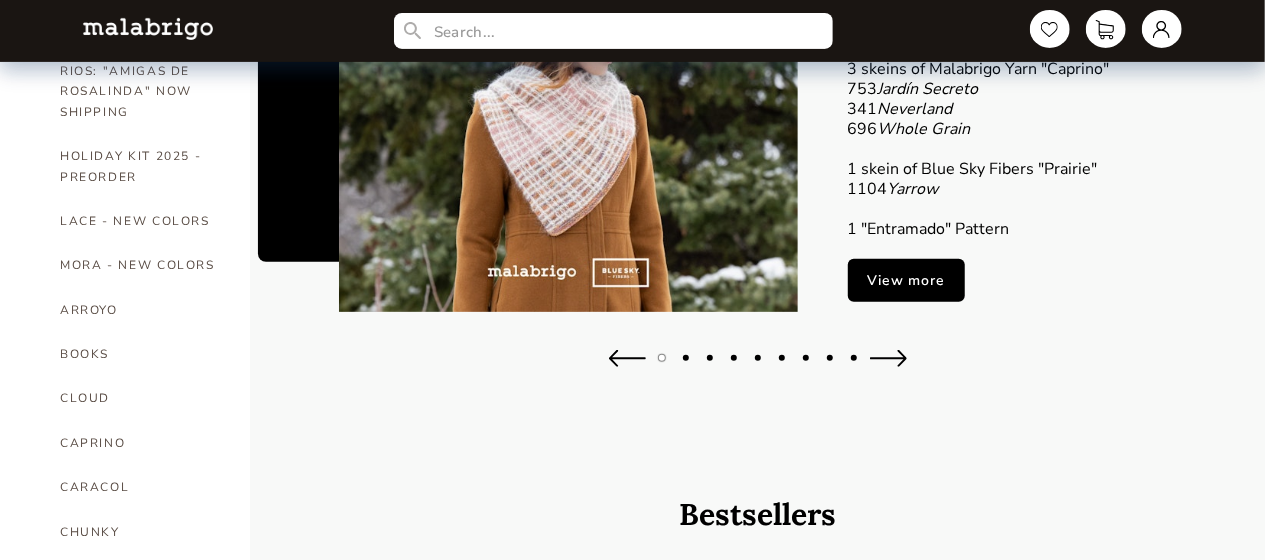 click on "View more" at bounding box center [906, 280] 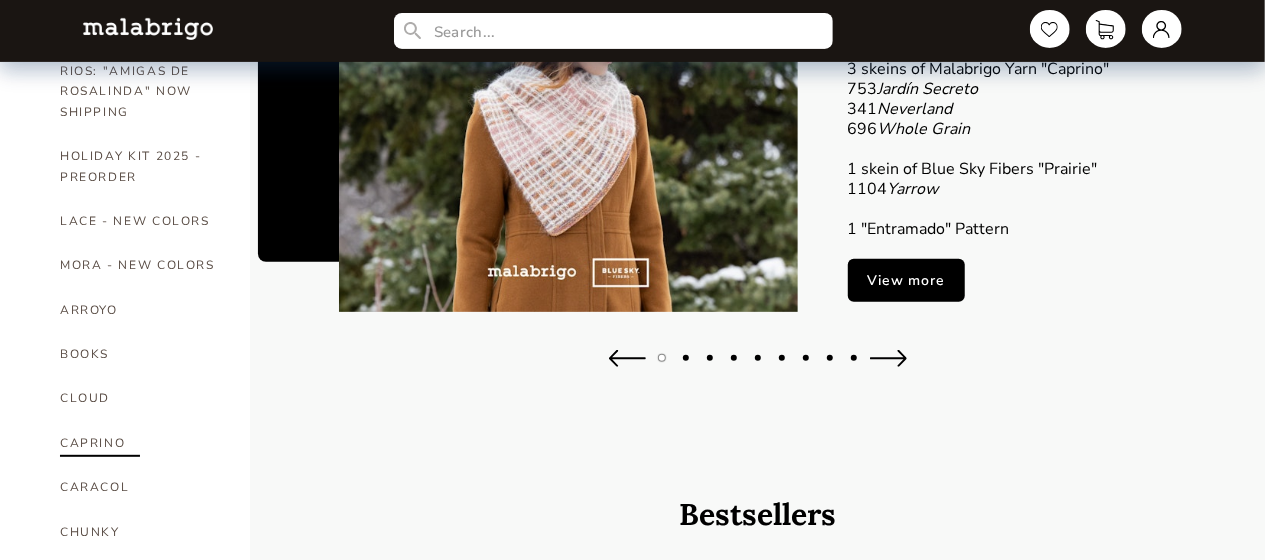 click on "CAPRINO" at bounding box center [140, 443] 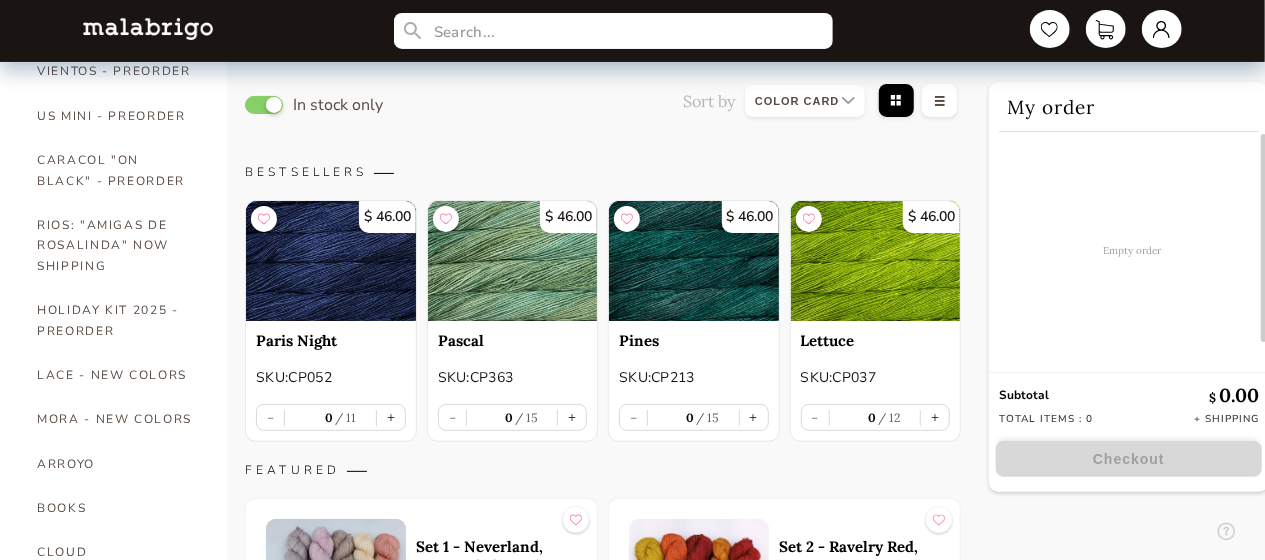 scroll, scrollTop: 0, scrollLeft: 0, axis: both 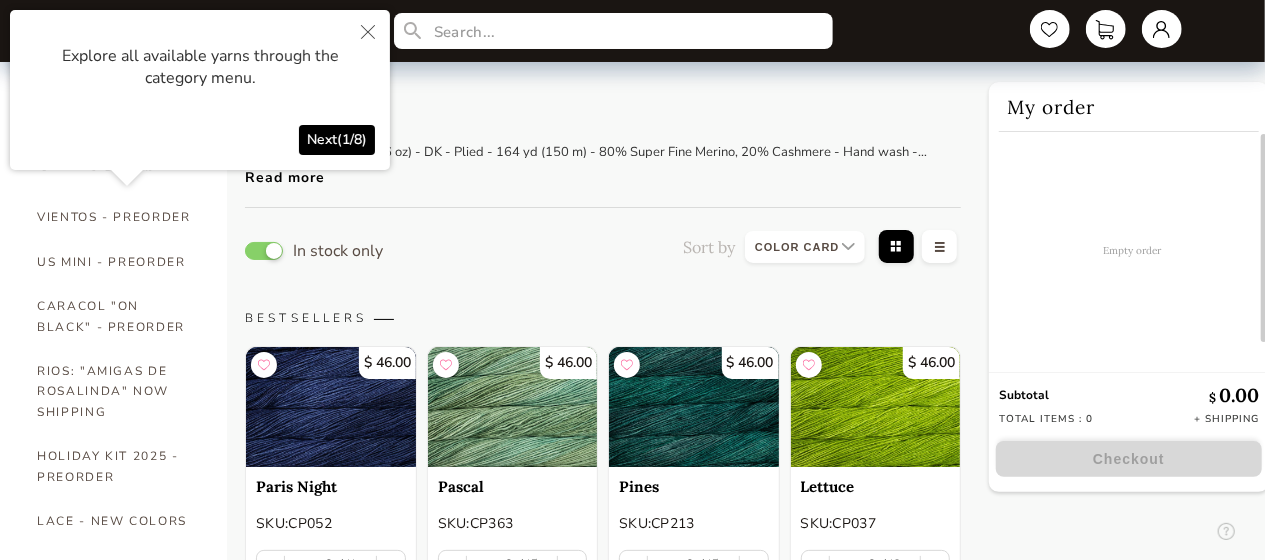 click 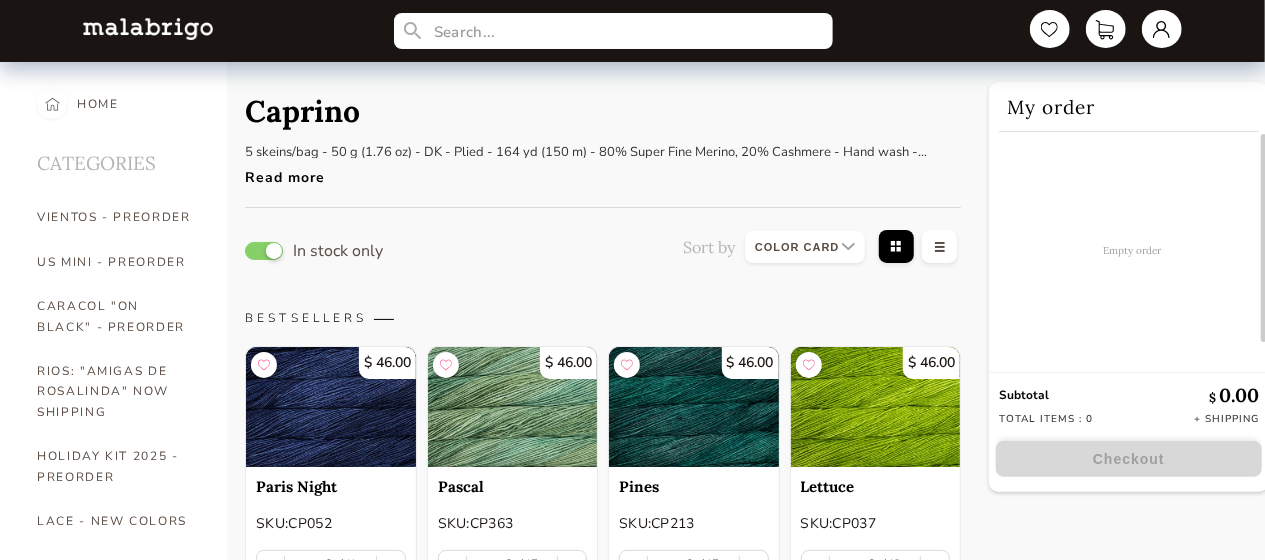 scroll, scrollTop: 100, scrollLeft: 0, axis: vertical 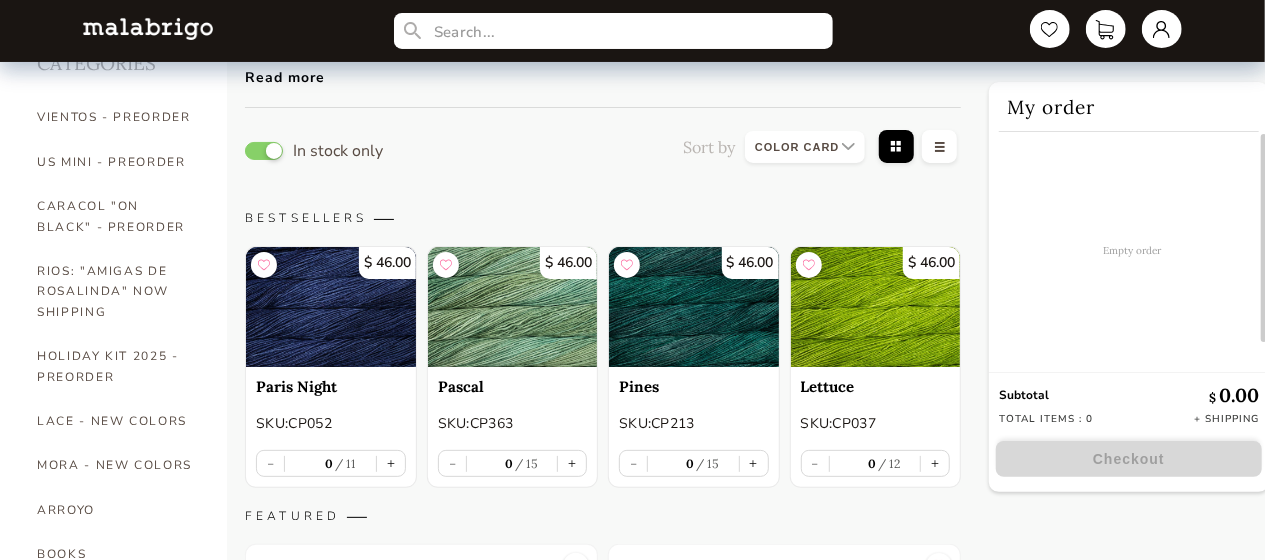 click at bounding box center (330, 307) 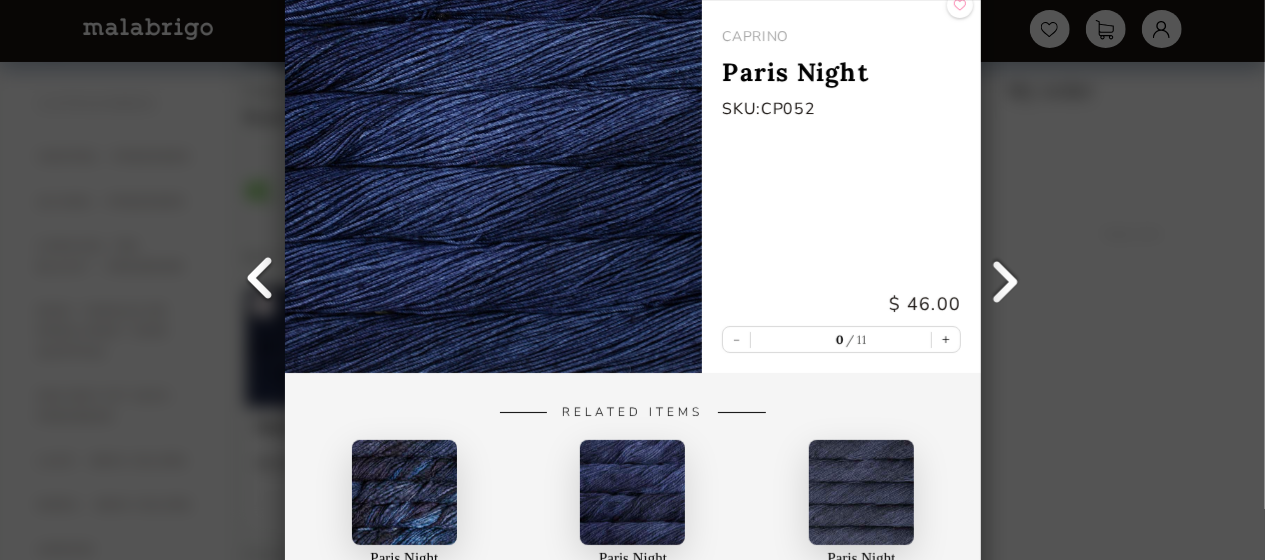 scroll, scrollTop: 0, scrollLeft: 0, axis: both 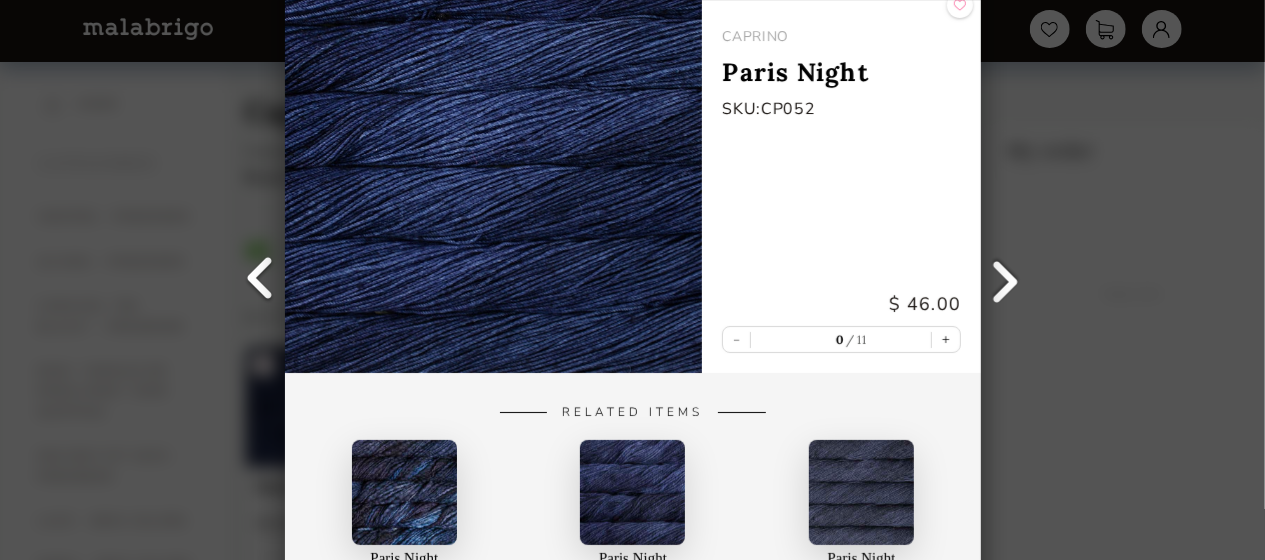 drag, startPoint x: 1090, startPoint y: 260, endPoint x: 126, endPoint y: 220, distance: 964.8295 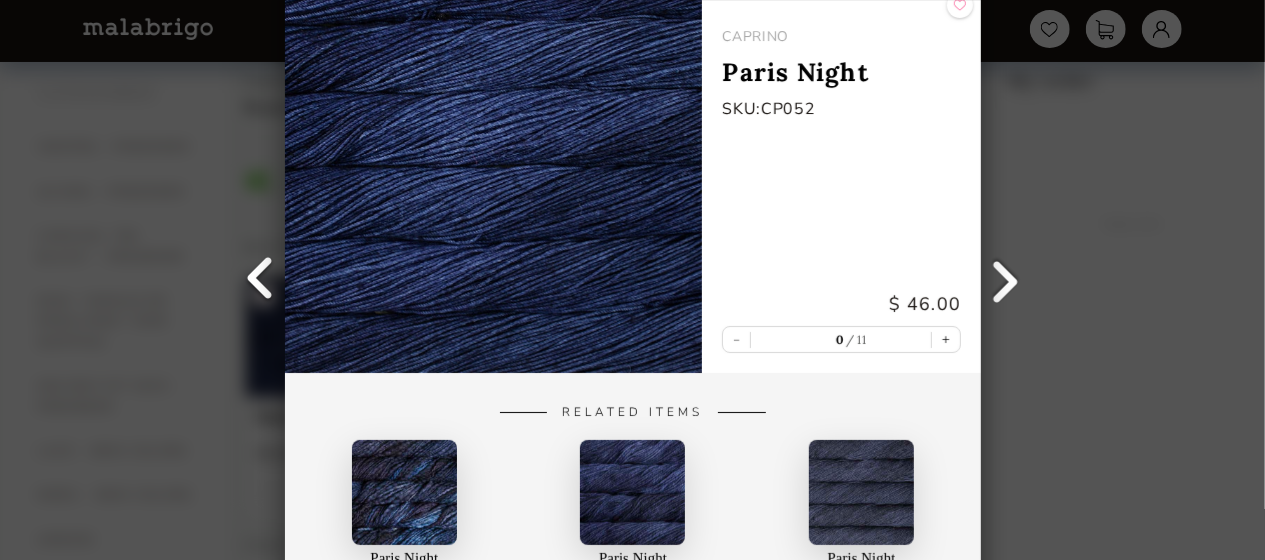 scroll, scrollTop: 0, scrollLeft: 0, axis: both 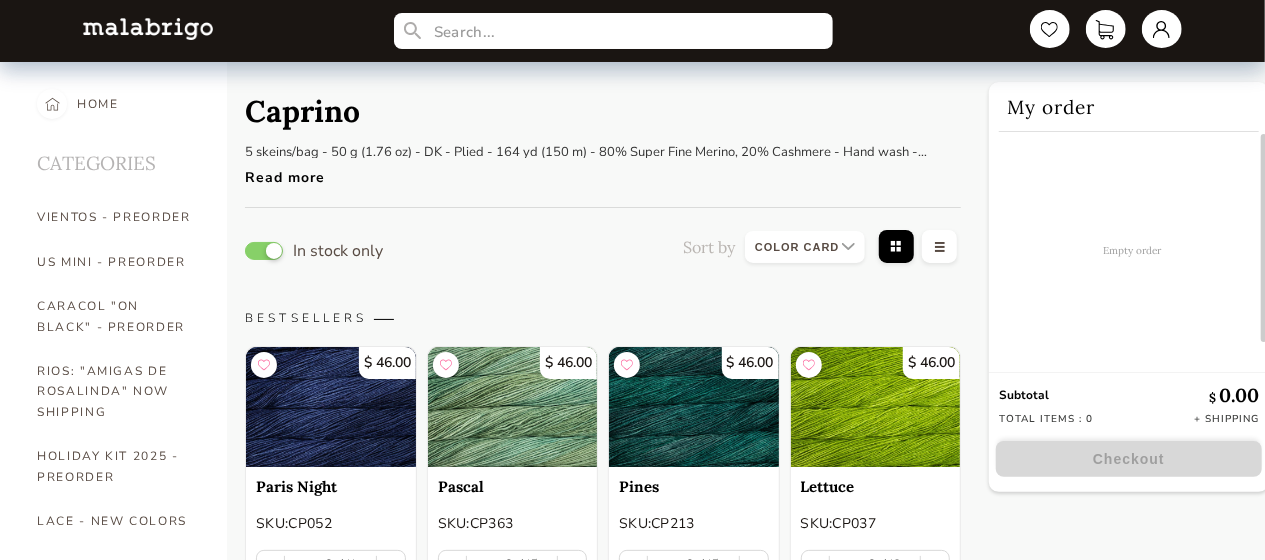 click on "5 skeins/bag - 50 g (1.76 oz) - DK - Plied - 164 yd (150 m) - 80% Super Fine Merino, 20% Cashmere - Hand wash - Dry Flat" at bounding box center (588, 152) 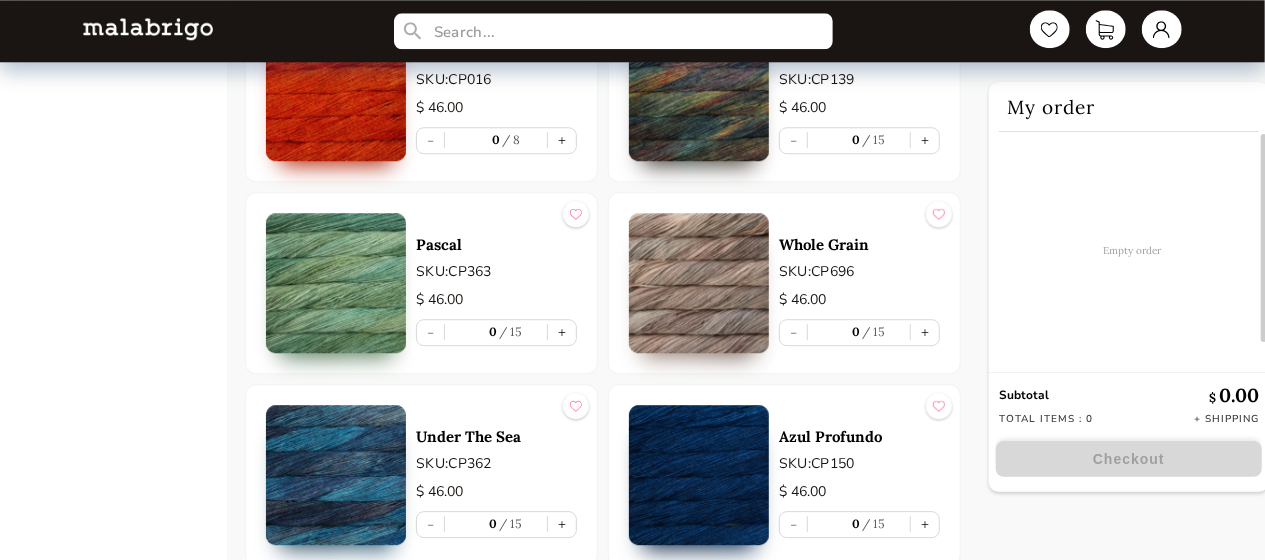 scroll, scrollTop: 3100, scrollLeft: 0, axis: vertical 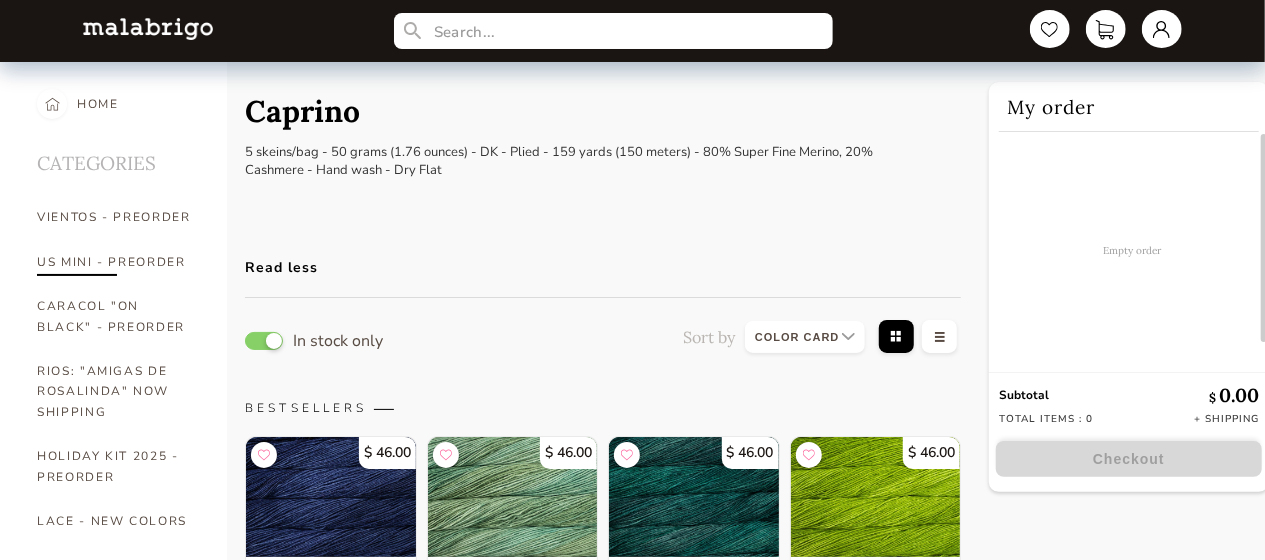 click on "US MINI - PREORDER" at bounding box center (117, 262) 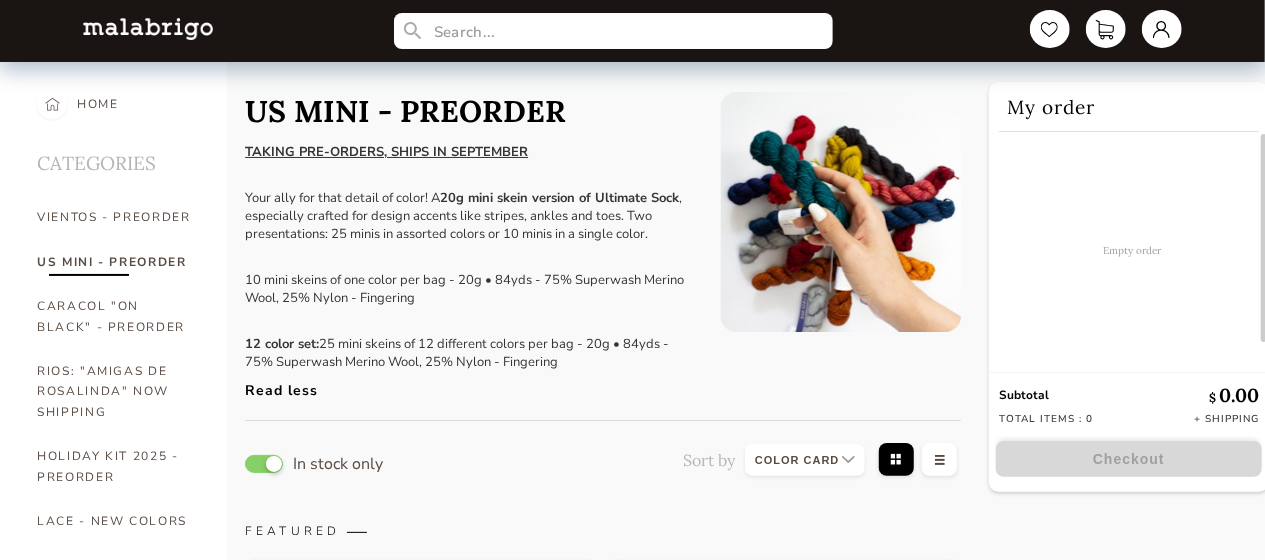 click on "HOME CATEGORIES VIENTOS - PREORDER US MINI - PREORDER CARACOL "ON BLACK" - PREORDER RIOS: "AMIGAS DE ROSALINDA"  NOW SHIPPING HOLIDAY KIT 2025 - PREORDER LACE - NEW COLORS MORA - NEW COLORS ARROYO BOOKS CLOUD CAPRINO CARACOL CHUNKY DOS TIERRAS FINITO LACE MOHAIR MECHA MECHITA MORA NOVENTA NUBE ON SALE RASTA RIOS RIOS SÓLIDOS SOCK CAKES - METAMORPHOSIS SEIS CABOS SILKPACA SILKY MERINO SOCK SUSURRO TOTES ULTIMATE SOCK VERANO WASHTED WORSTED" at bounding box center (127, 1696) 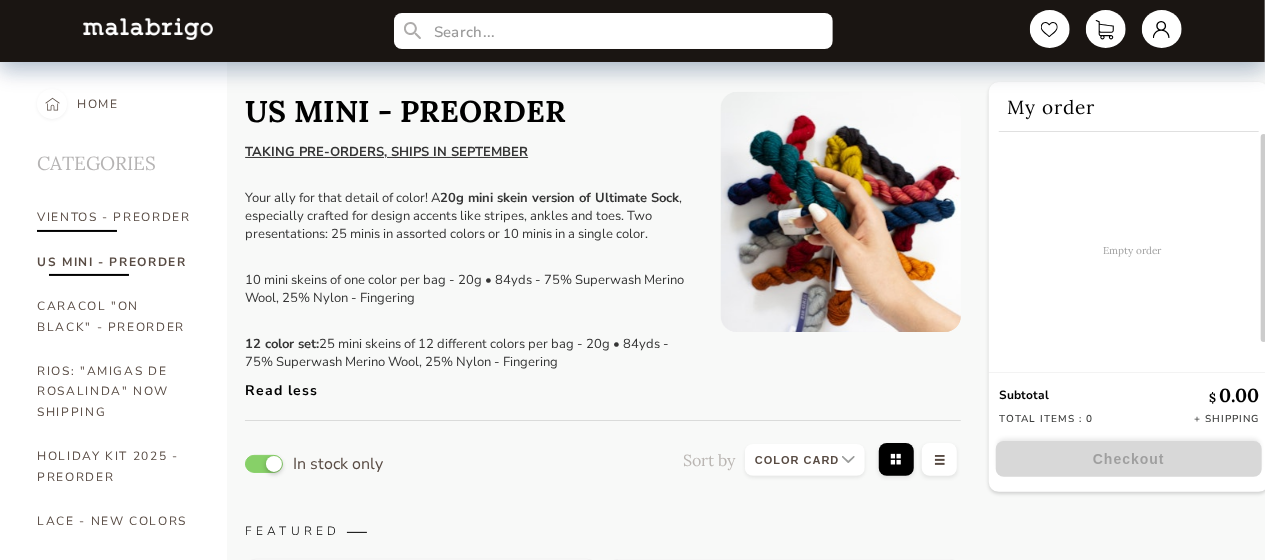 click on "VIENTOS - PREORDER" at bounding box center [117, 217] 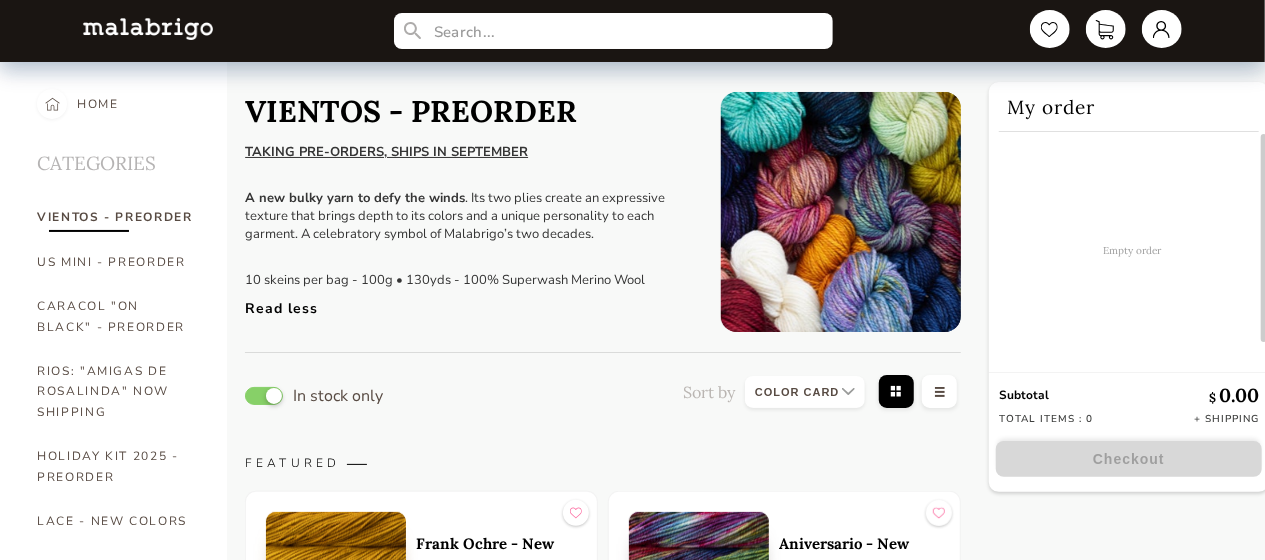 scroll, scrollTop: 200, scrollLeft: 0, axis: vertical 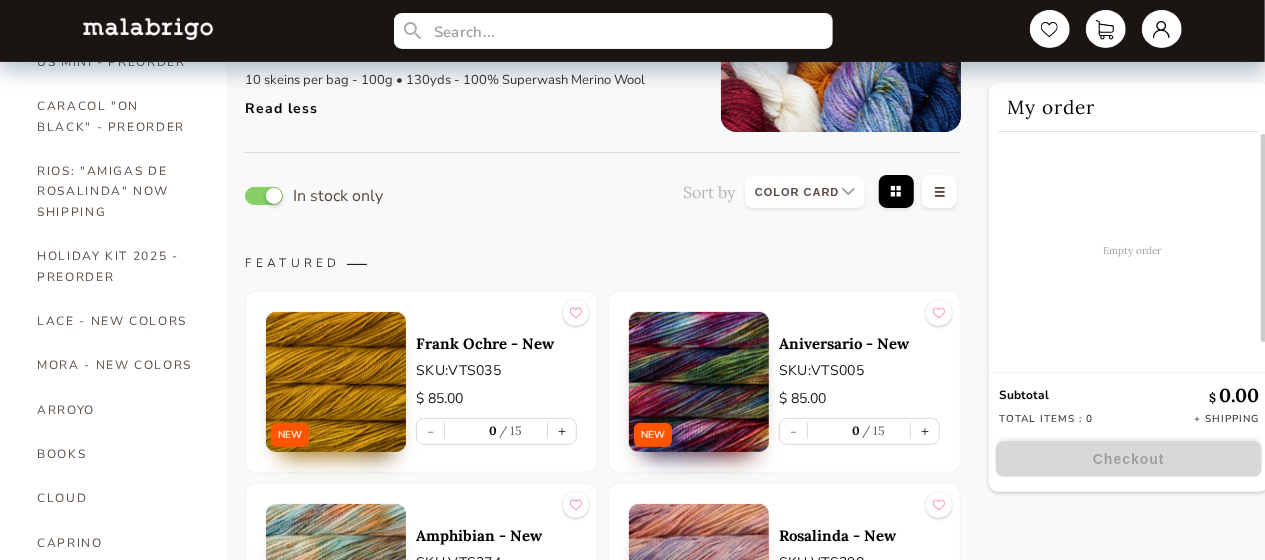click at bounding box center [336, 382] 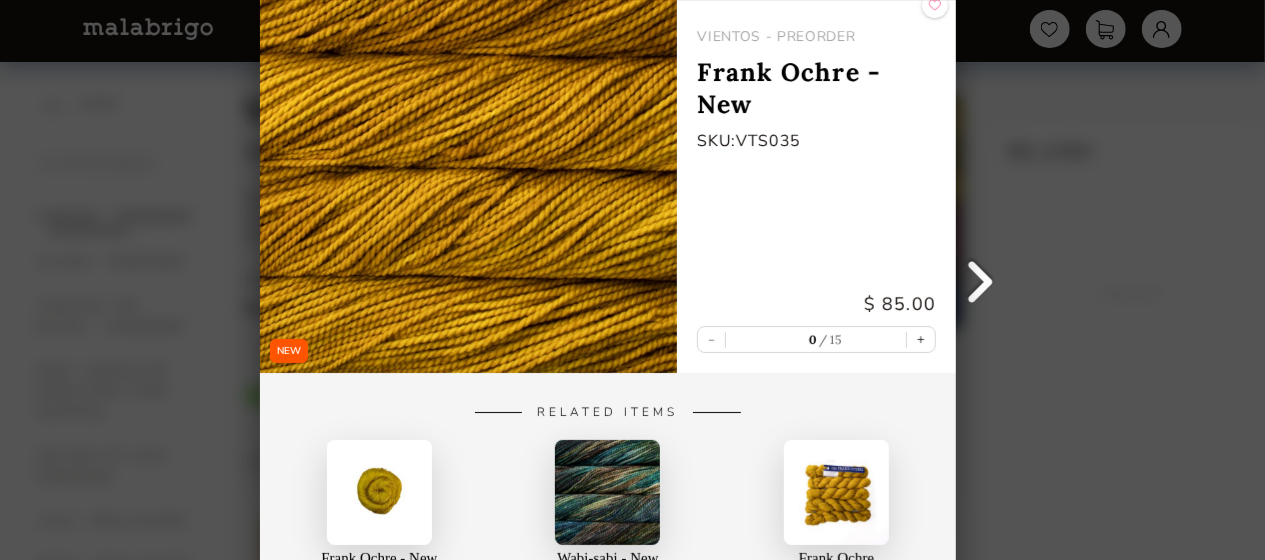 scroll, scrollTop: 300, scrollLeft: 0, axis: vertical 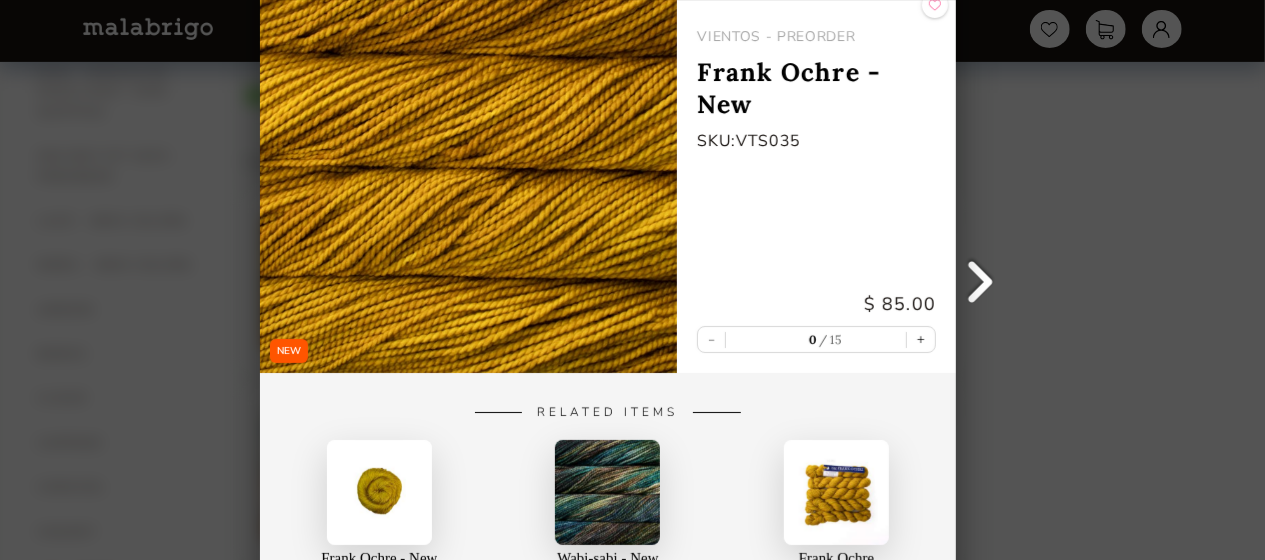 drag, startPoint x: 296, startPoint y: 345, endPoint x: 286, endPoint y: 344, distance: 10.049875 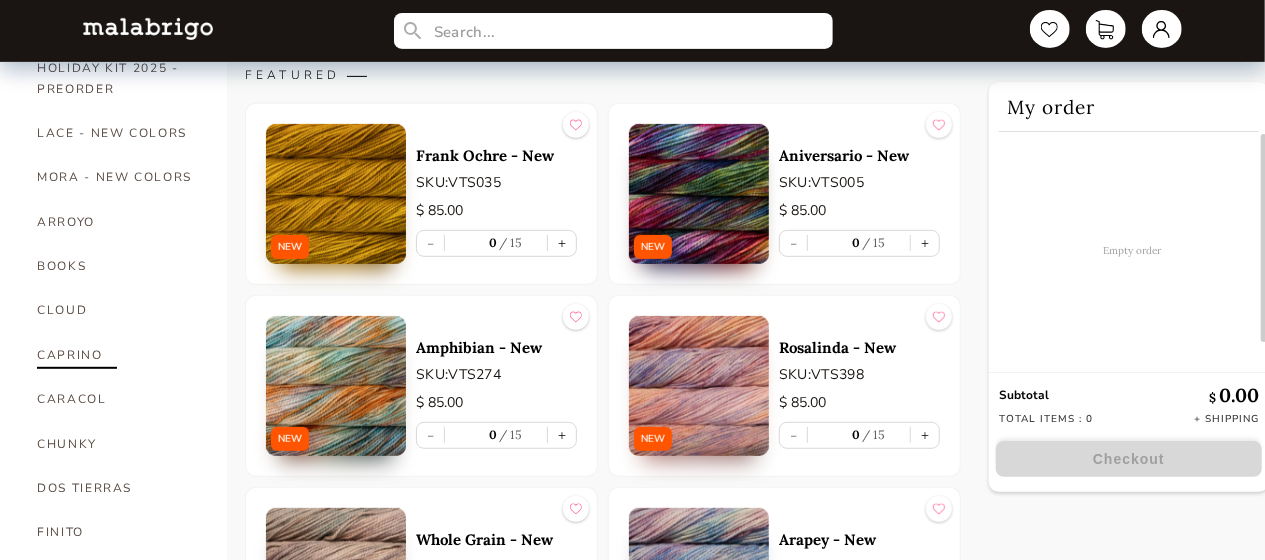scroll, scrollTop: 500, scrollLeft: 0, axis: vertical 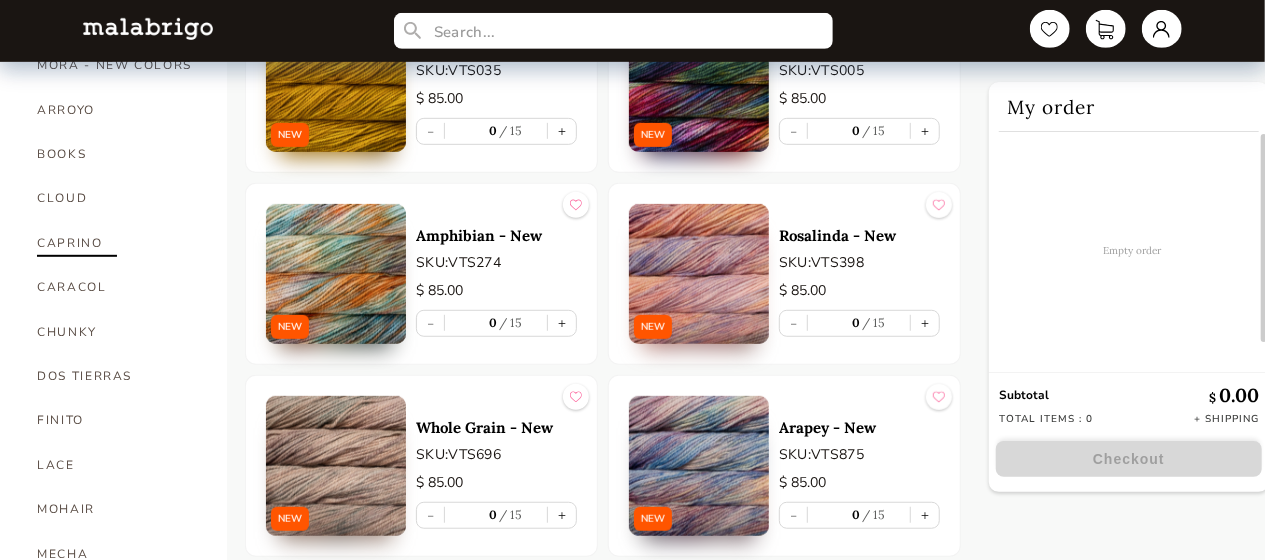 click on "CAPRINO" at bounding box center (117, 243) 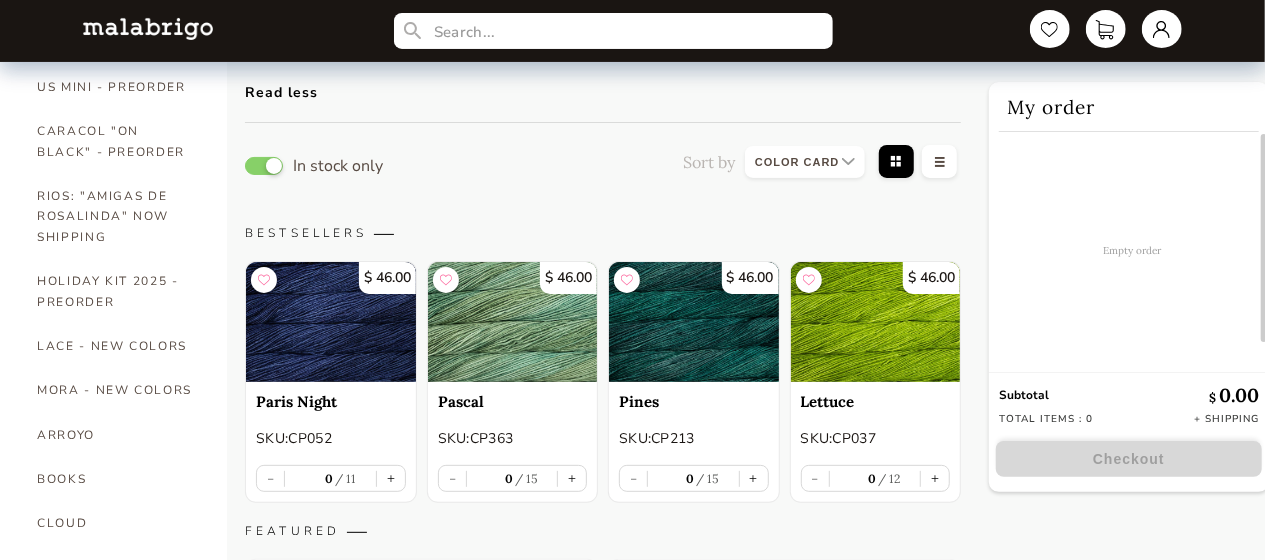 scroll, scrollTop: 0, scrollLeft: 0, axis: both 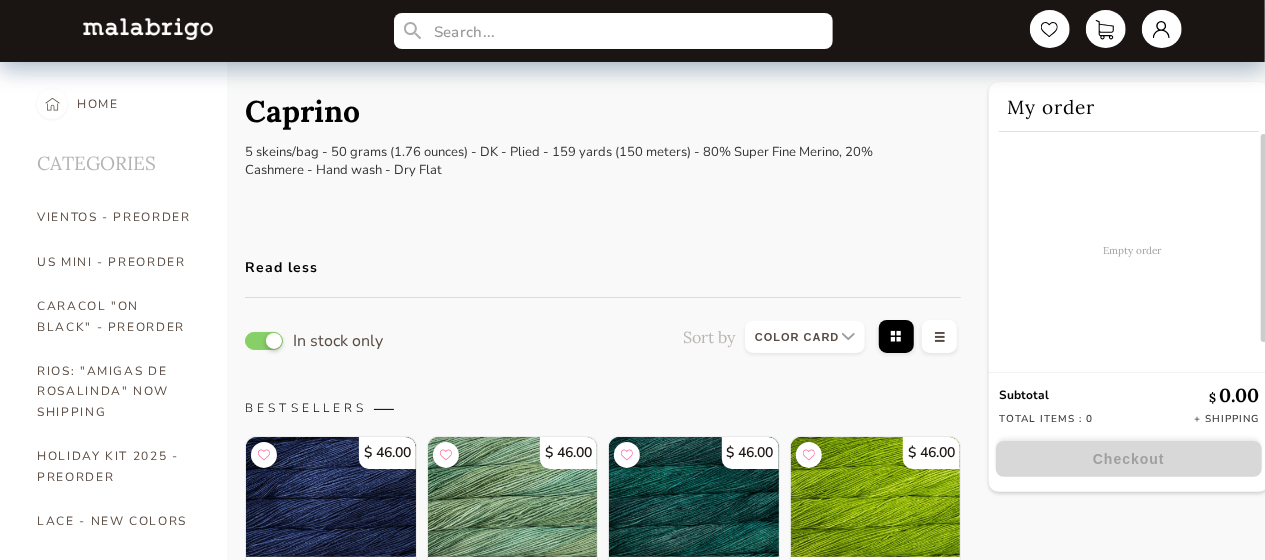 click at bounding box center (588, 216) 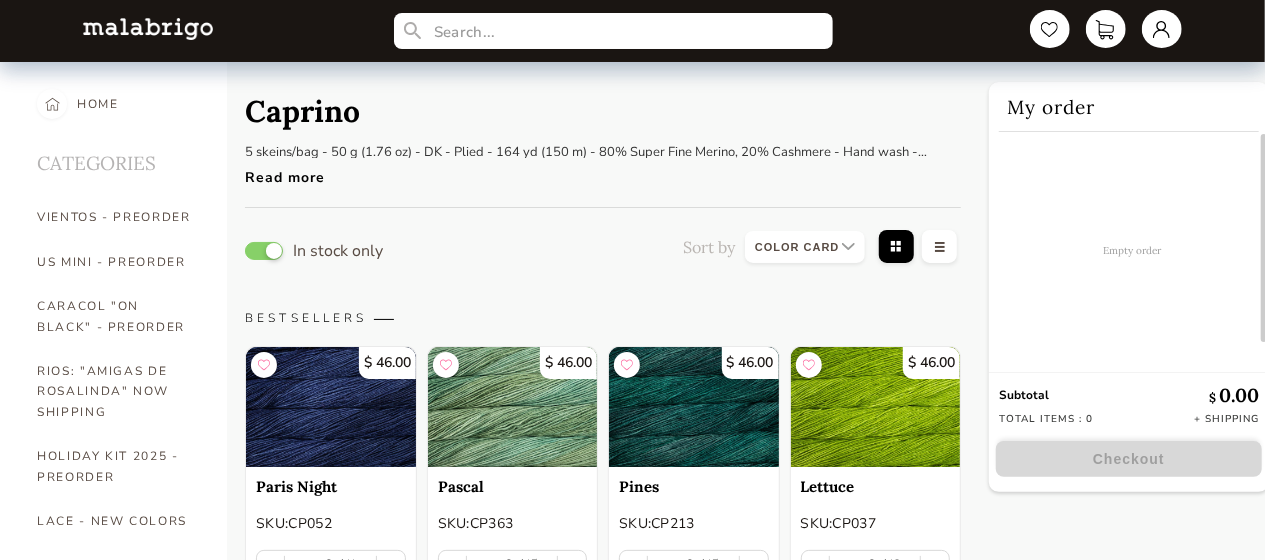 click on "Read more" at bounding box center (588, 172) 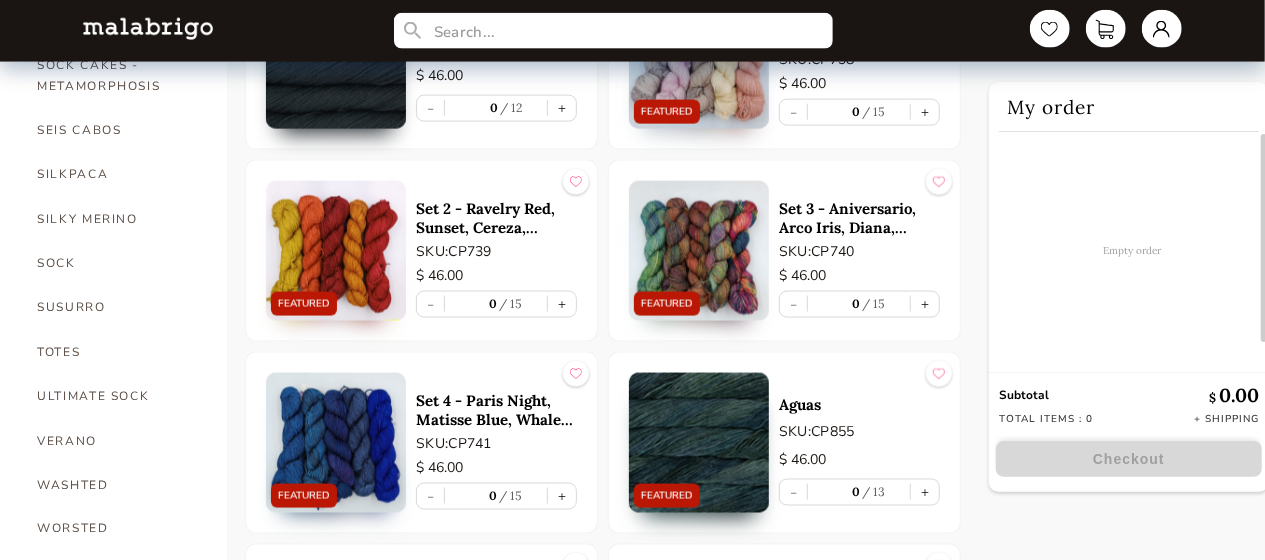 scroll, scrollTop: 1300, scrollLeft: 0, axis: vertical 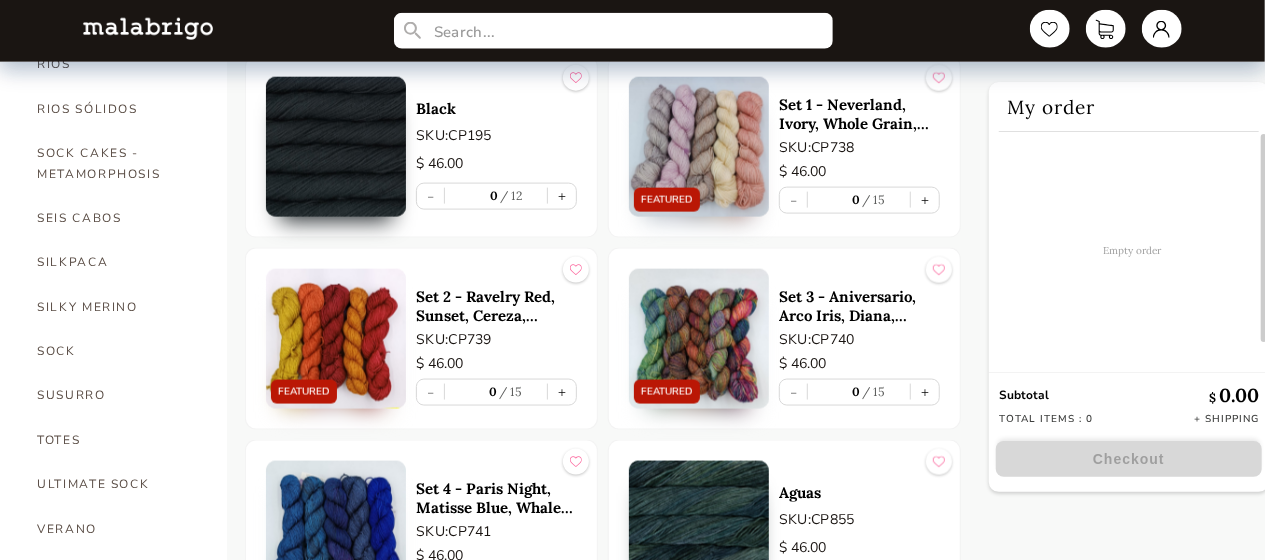 click on "FEATURED" at bounding box center [667, 200] 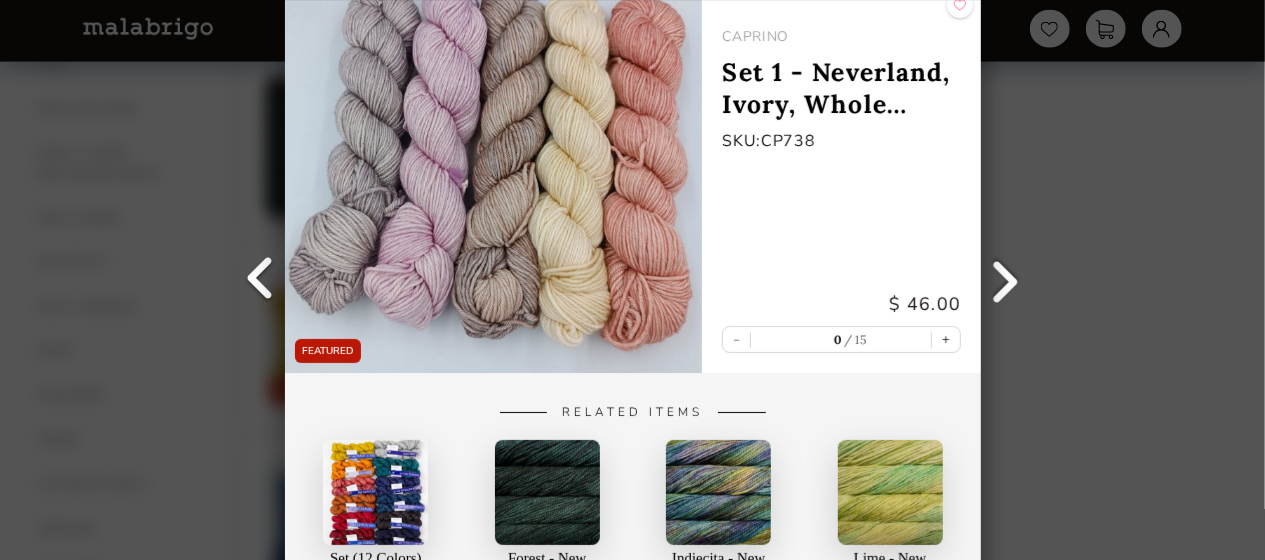 drag, startPoint x: 666, startPoint y: 197, endPoint x: 678, endPoint y: 192, distance: 13 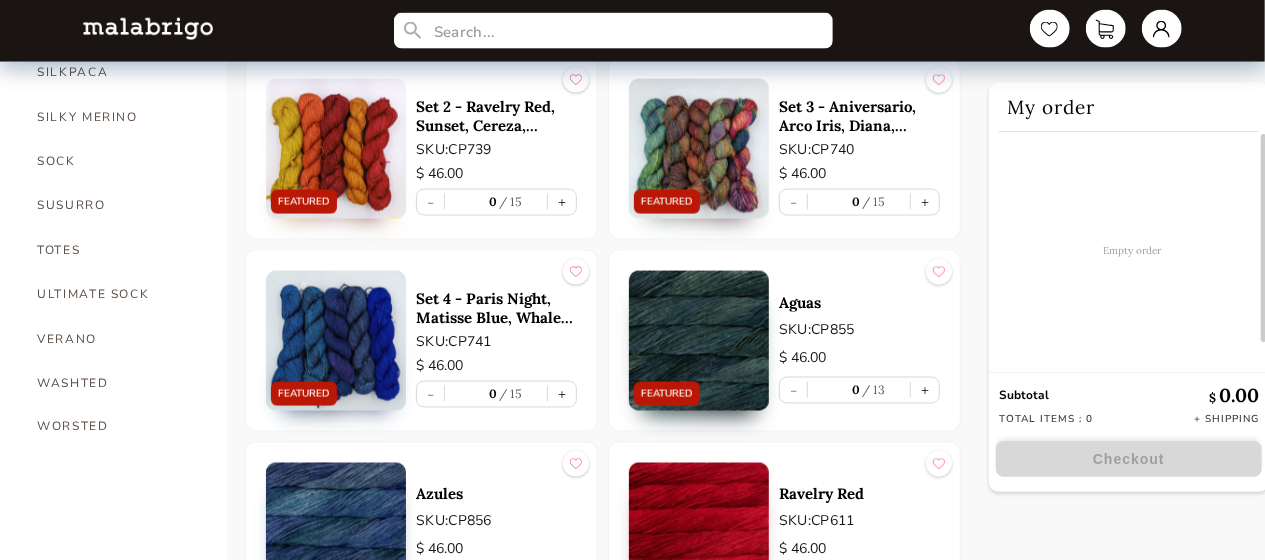 scroll, scrollTop: 1600, scrollLeft: 0, axis: vertical 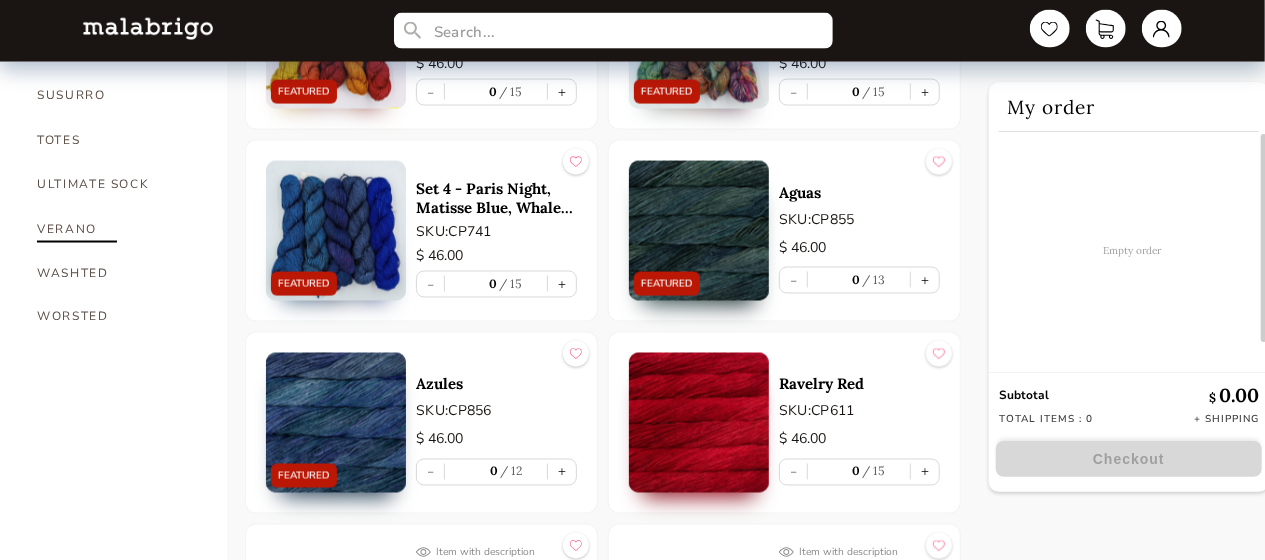 click on "VERANO" at bounding box center [117, 229] 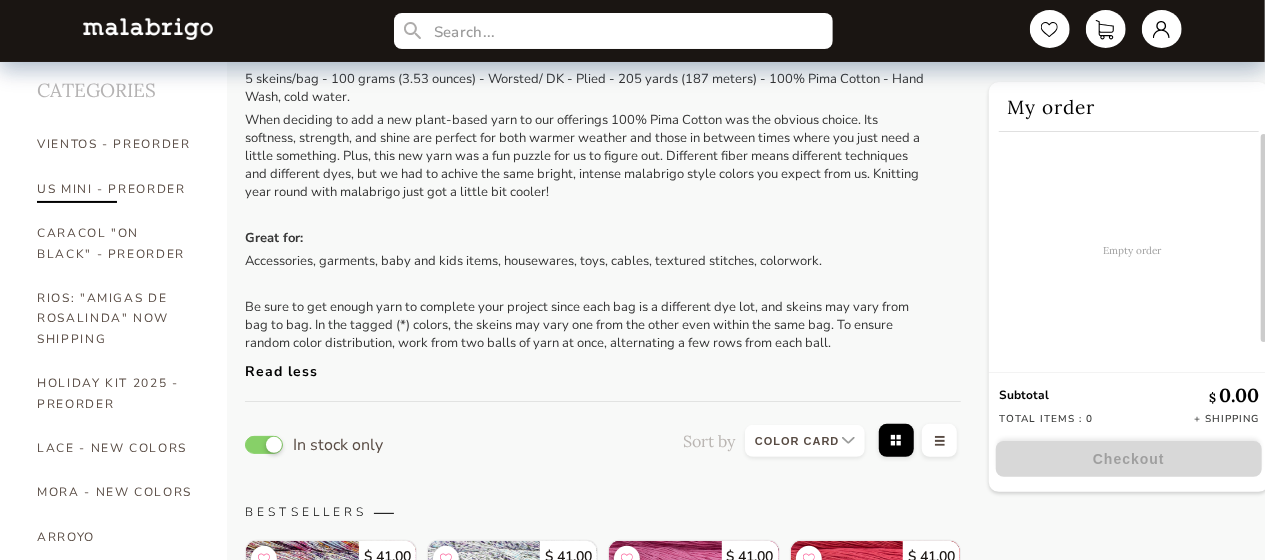 scroll, scrollTop: 100, scrollLeft: 0, axis: vertical 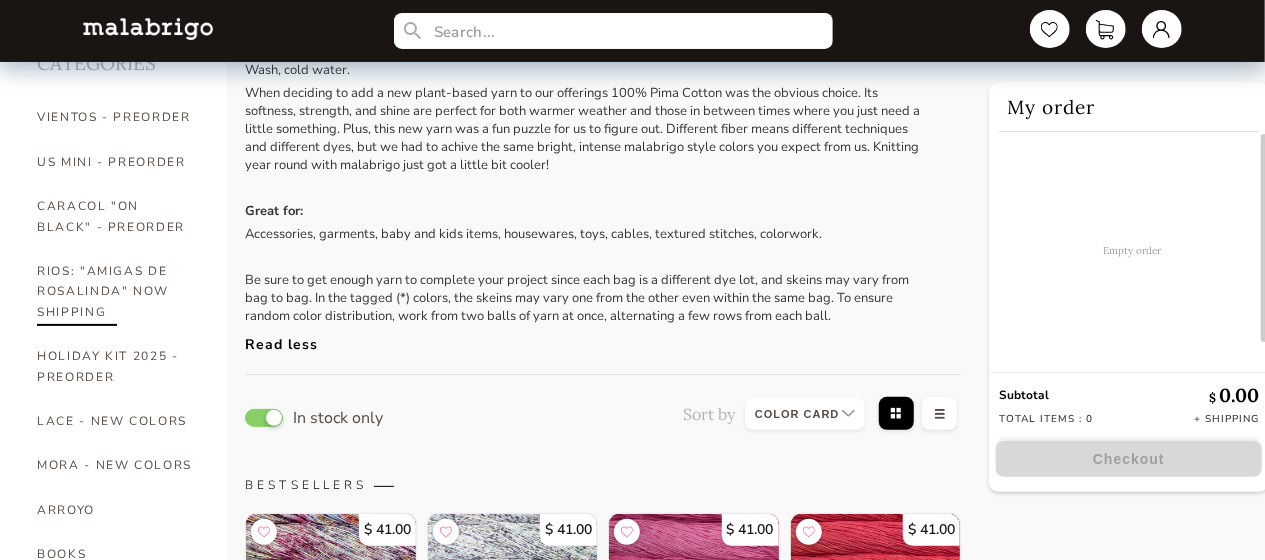 click on "RIOS: "AMIGAS DE ROSALINDA"  NOW SHIPPING" at bounding box center [117, 291] 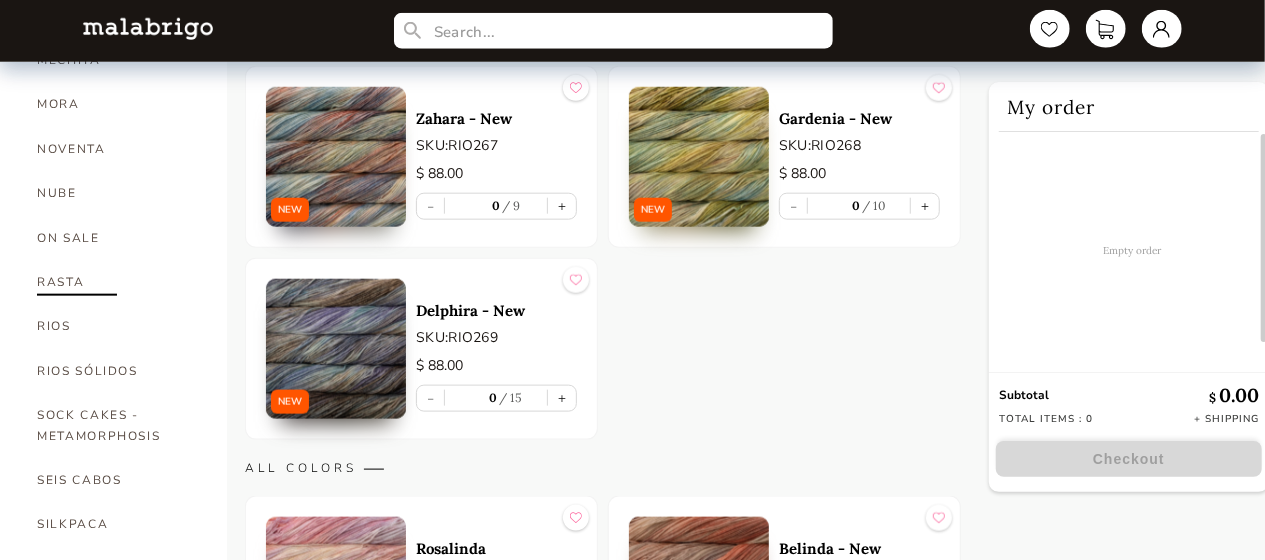 scroll, scrollTop: 963, scrollLeft: 0, axis: vertical 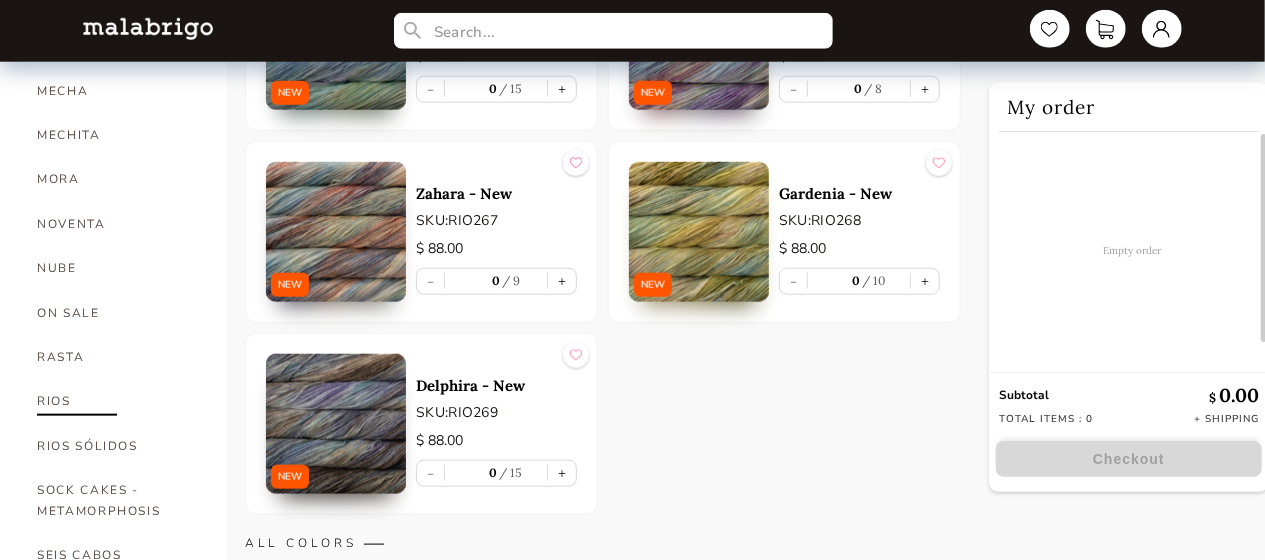 click on "RIOS" at bounding box center [117, 401] 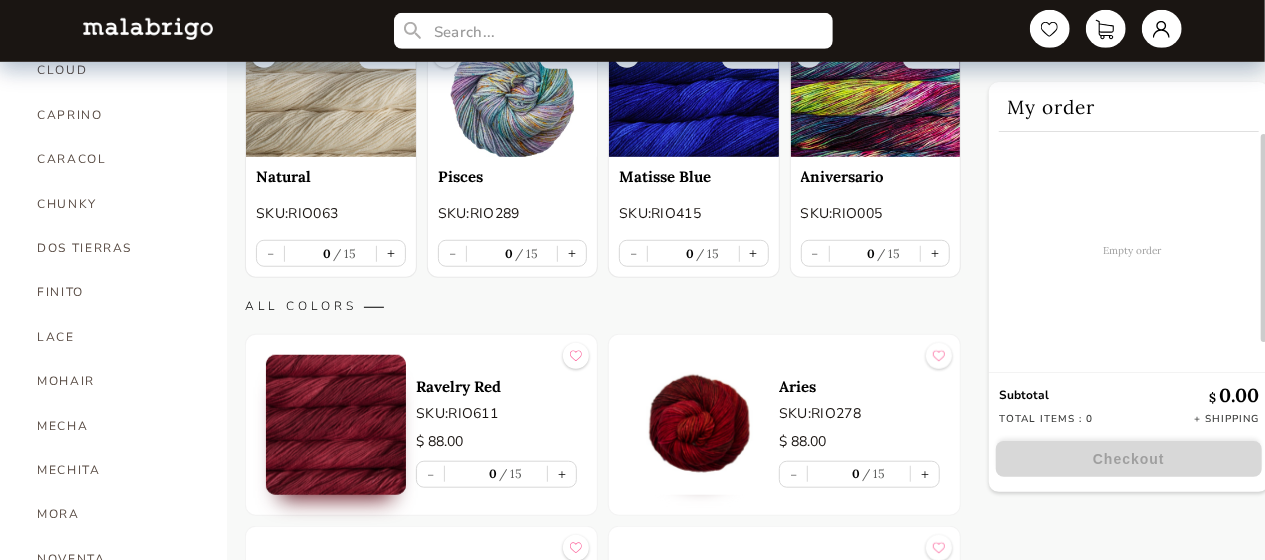scroll, scrollTop: 563, scrollLeft: 0, axis: vertical 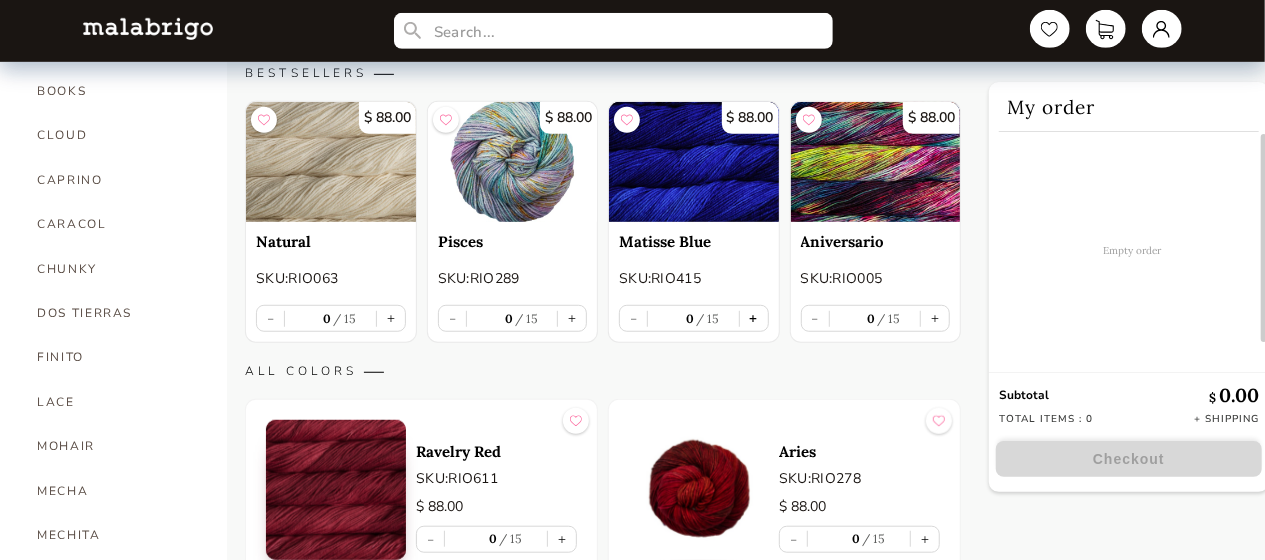 click on "+" at bounding box center (754, 318) 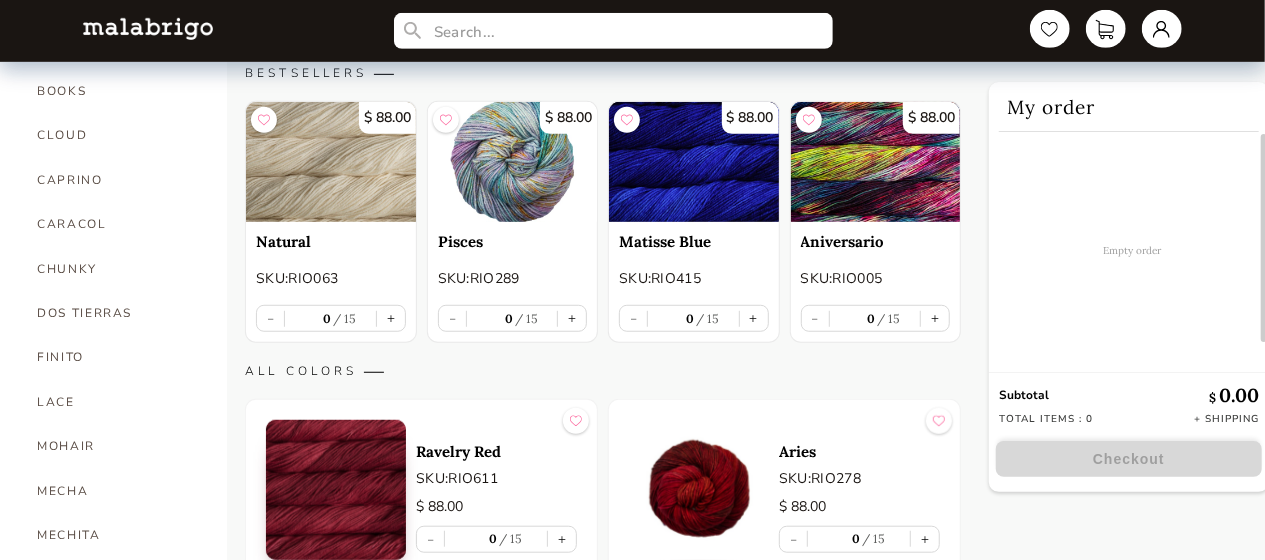 type on "1" 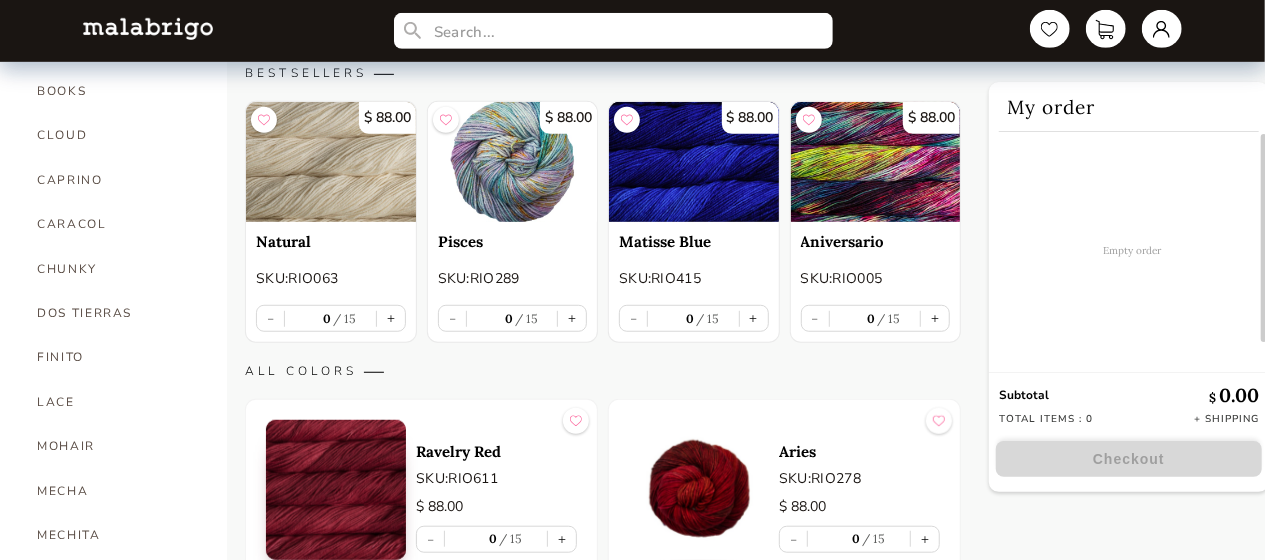 type on "1" 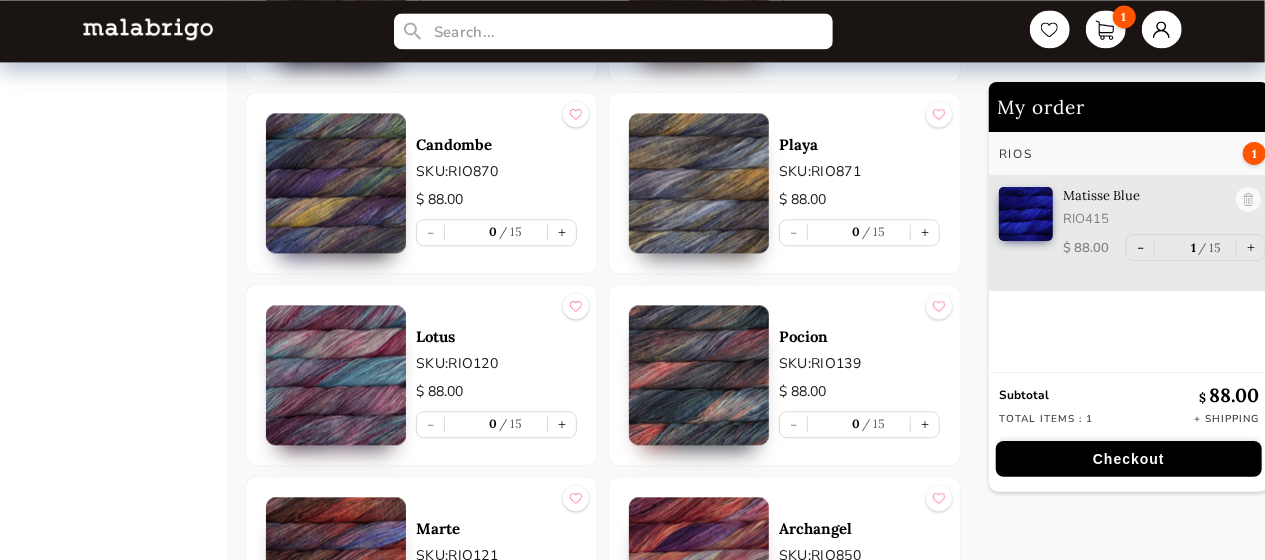 scroll, scrollTop: 9863, scrollLeft: 0, axis: vertical 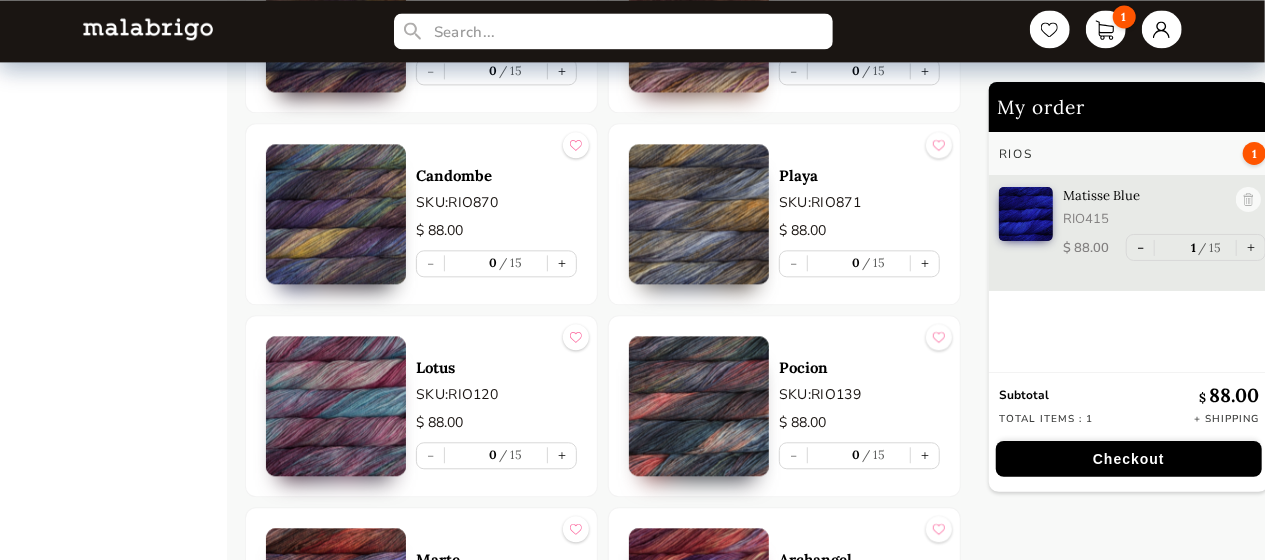click at bounding box center (336, 214) 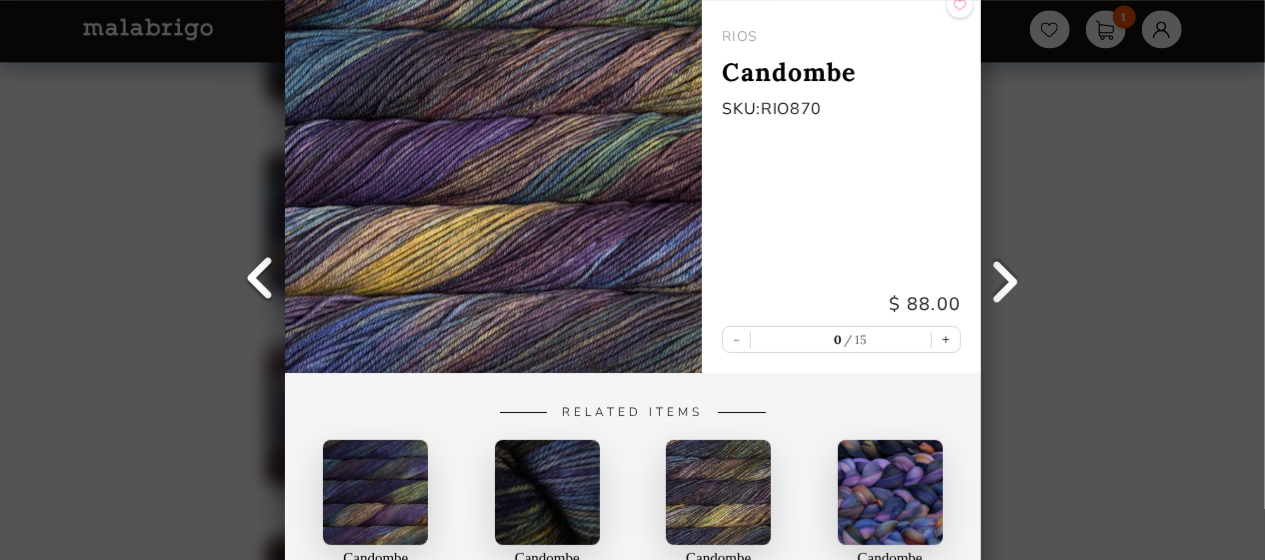 scroll, scrollTop: 9763, scrollLeft: 0, axis: vertical 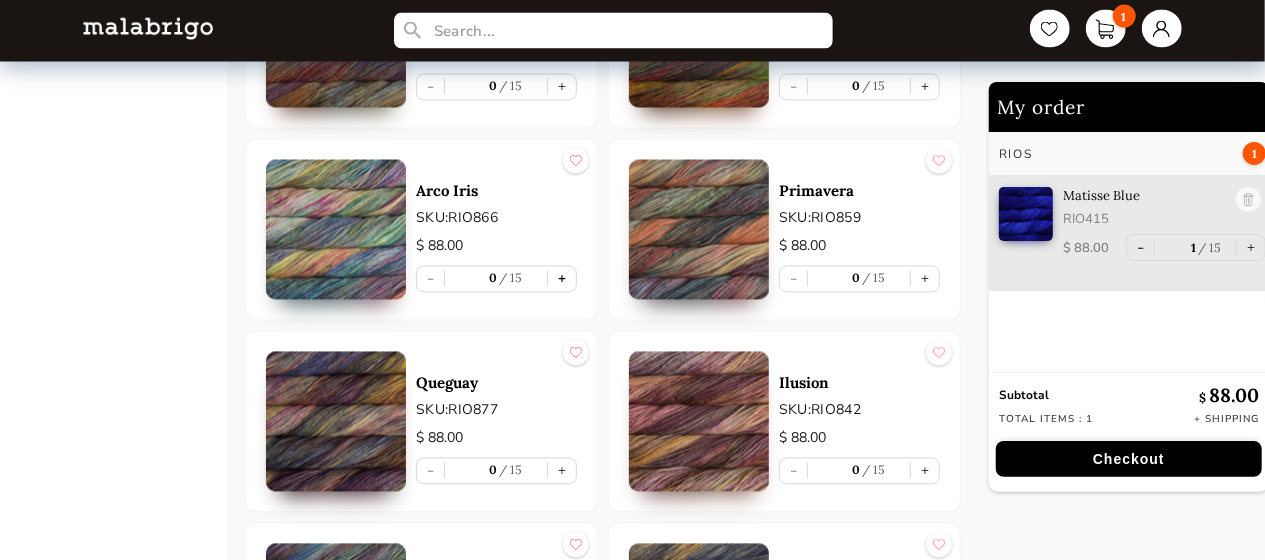 click on "+" at bounding box center (562, 279) 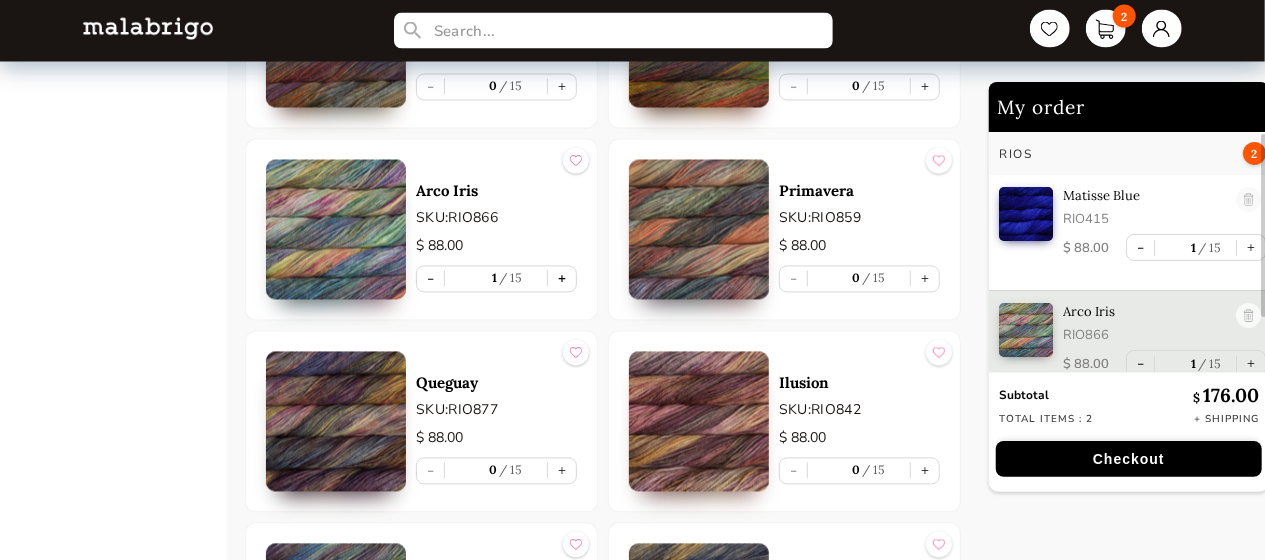 scroll, scrollTop: 10, scrollLeft: 0, axis: vertical 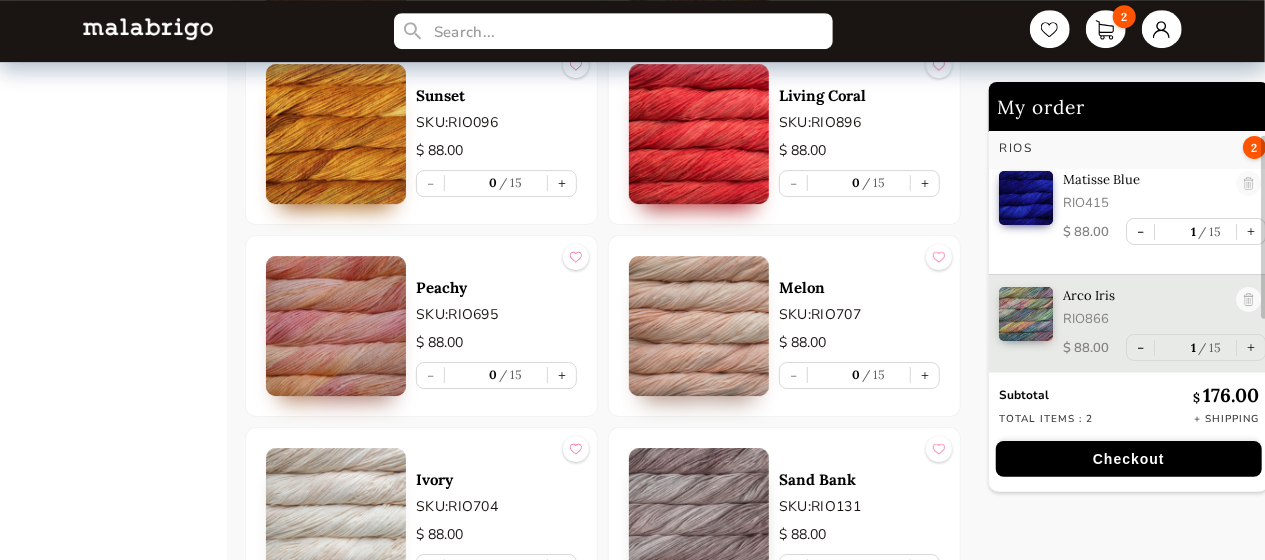 drag, startPoint x: 433, startPoint y: 282, endPoint x: 106, endPoint y: 236, distance: 330.21964 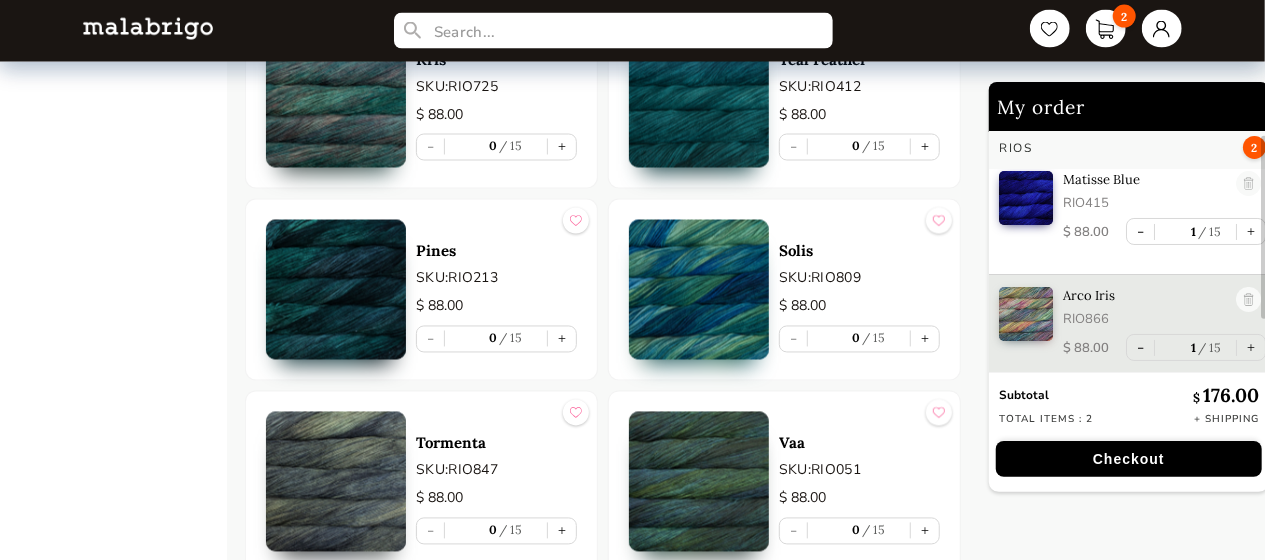 scroll, scrollTop: 5463, scrollLeft: 0, axis: vertical 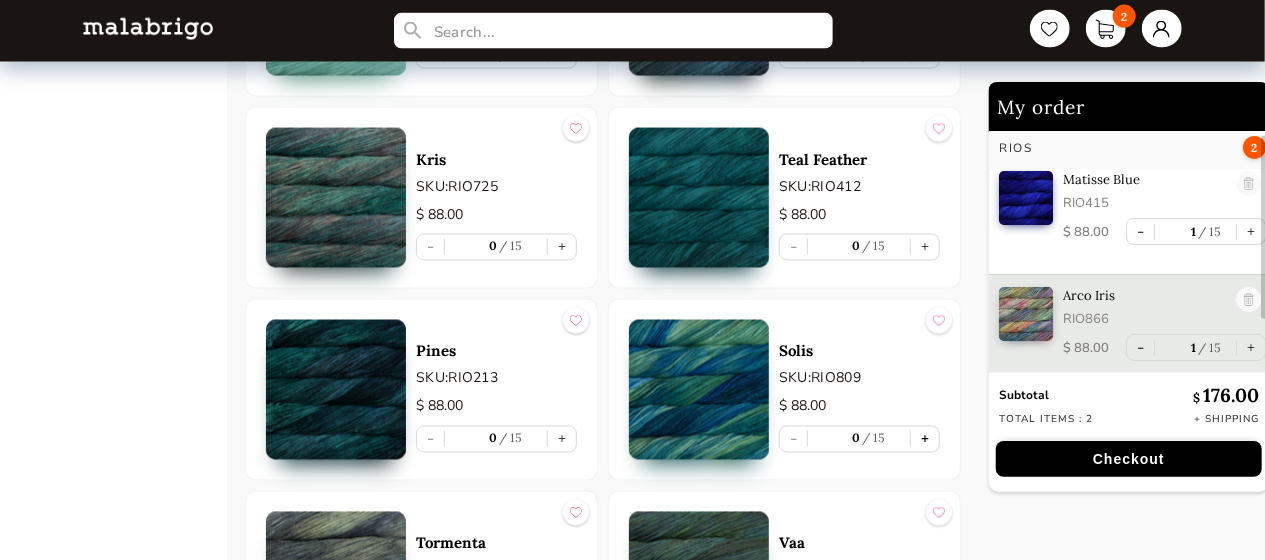 click on "+" at bounding box center [925, 439] 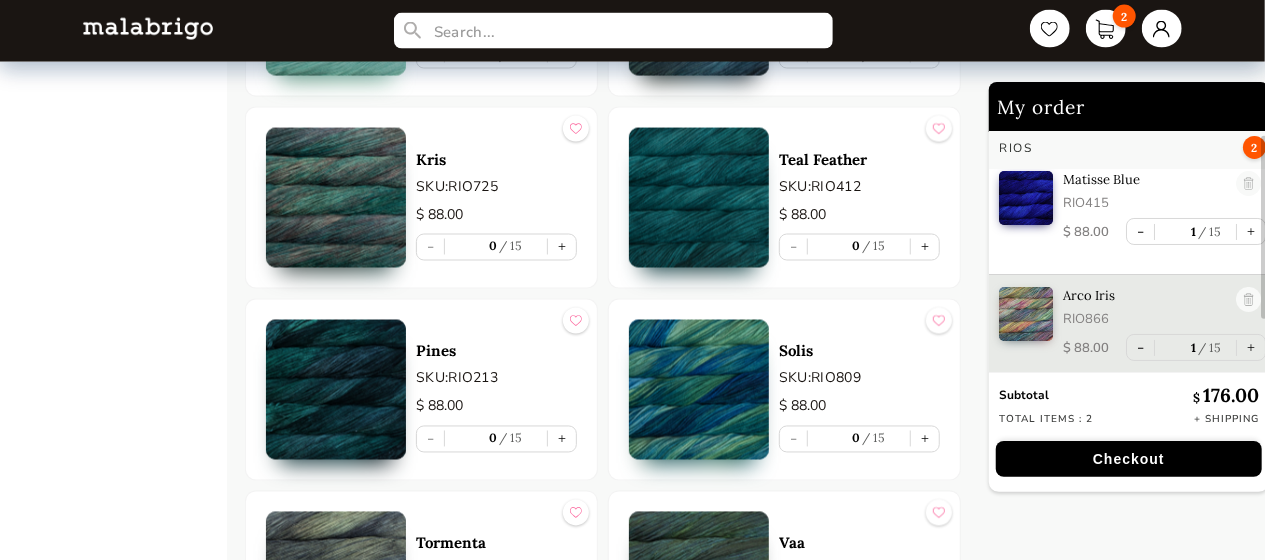 type on "1" 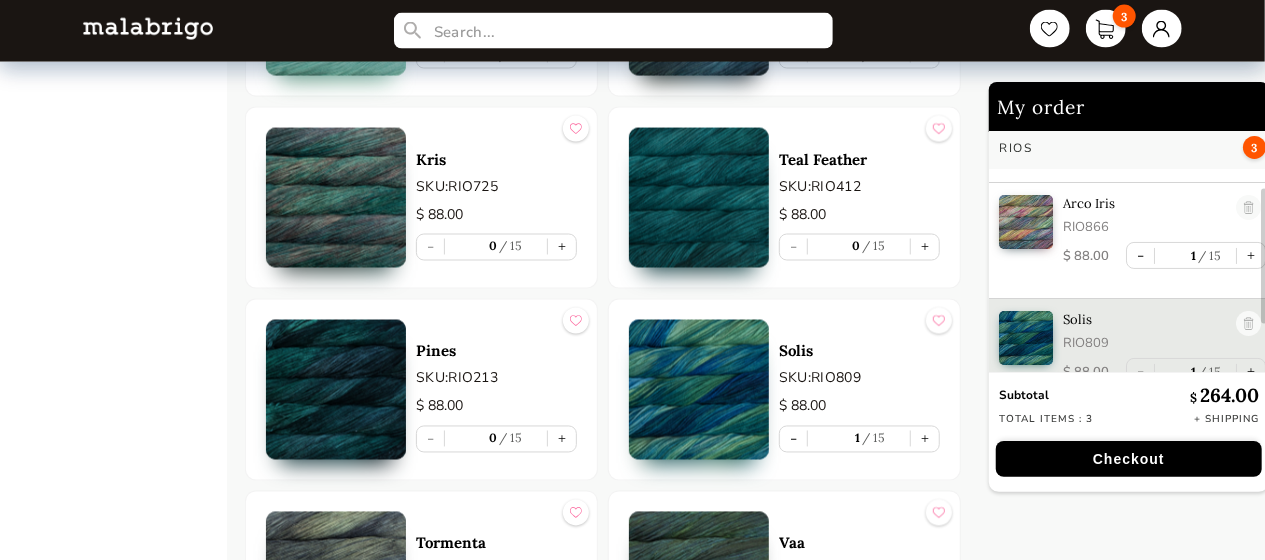 scroll, scrollTop: 126, scrollLeft: 0, axis: vertical 